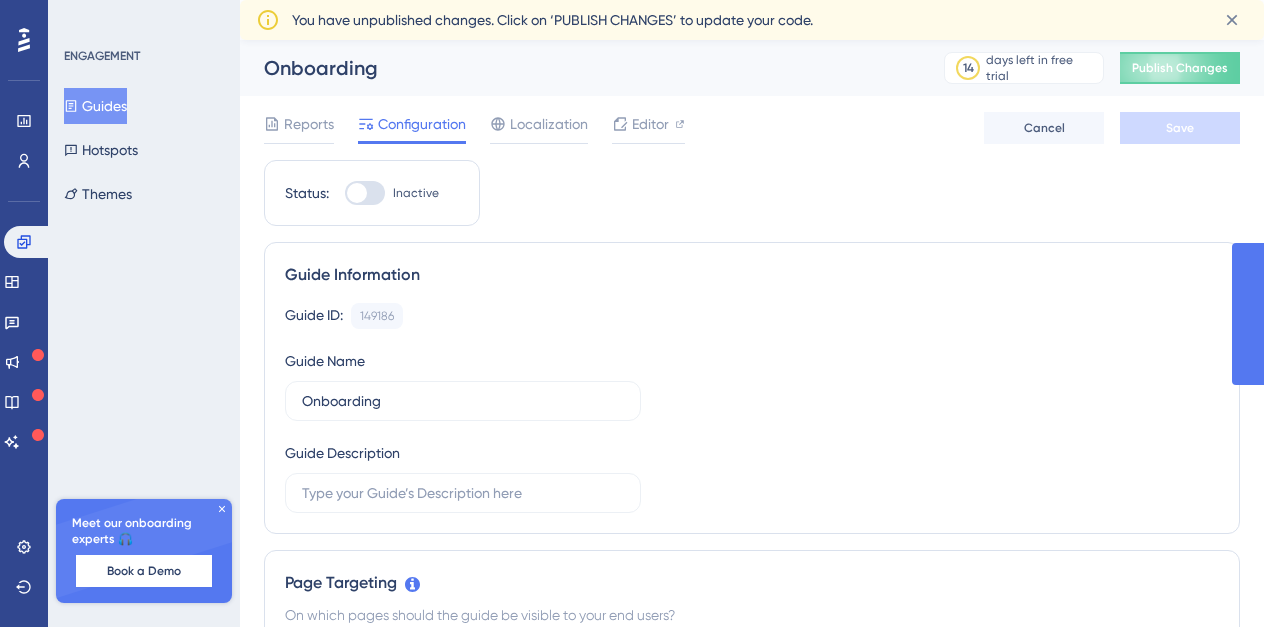 scroll, scrollTop: 0, scrollLeft: 0, axis: both 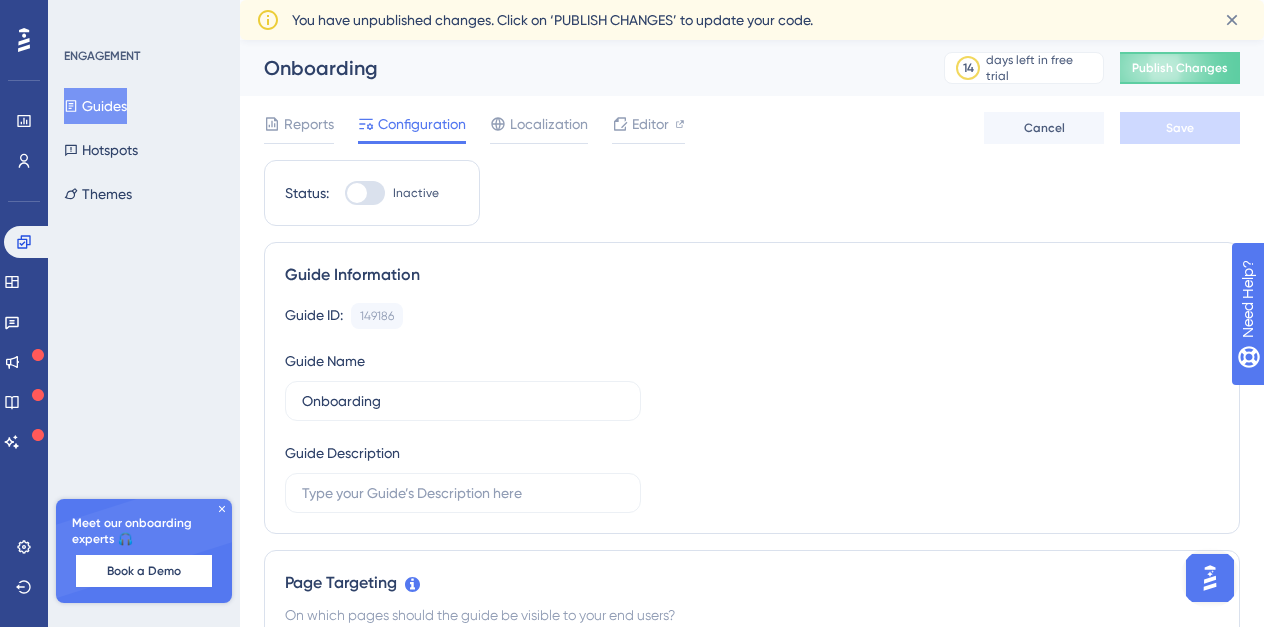 click 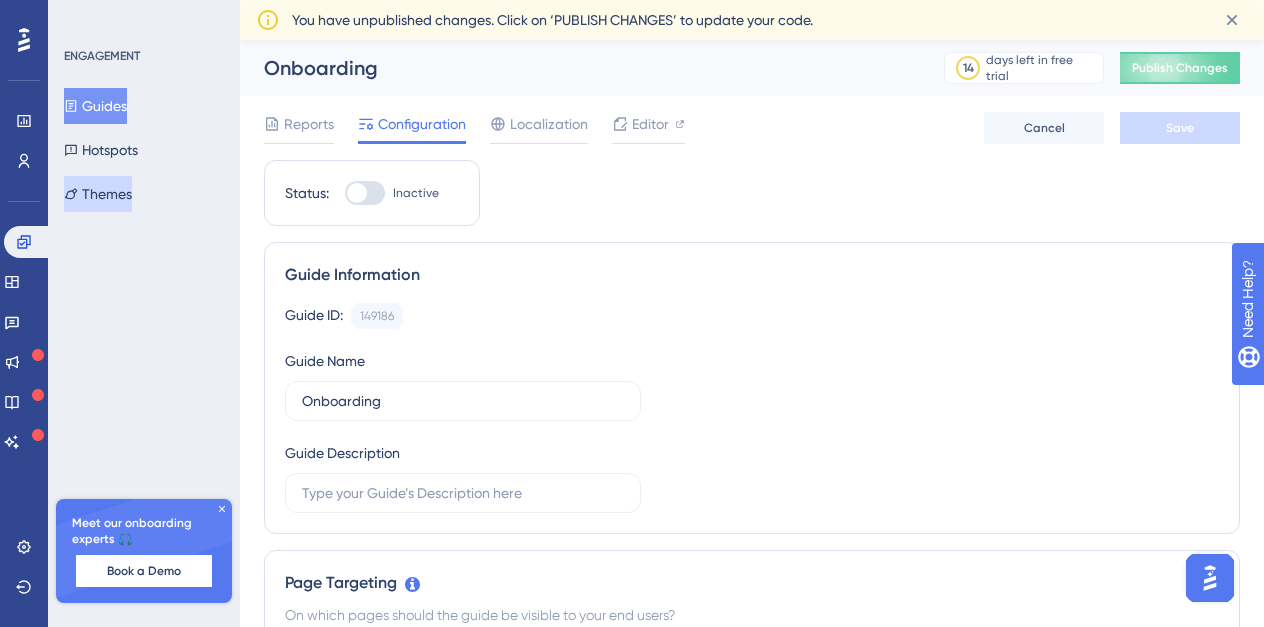 click on "Themes" at bounding box center (98, 194) 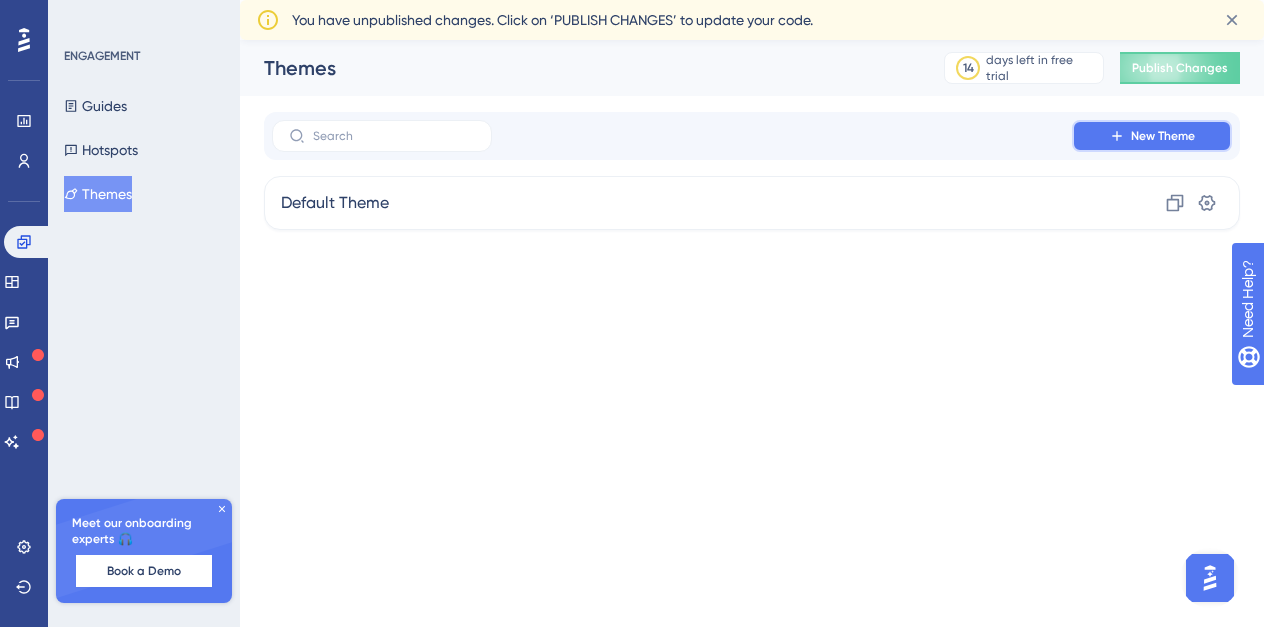 click on "New Theme" at bounding box center [1163, 136] 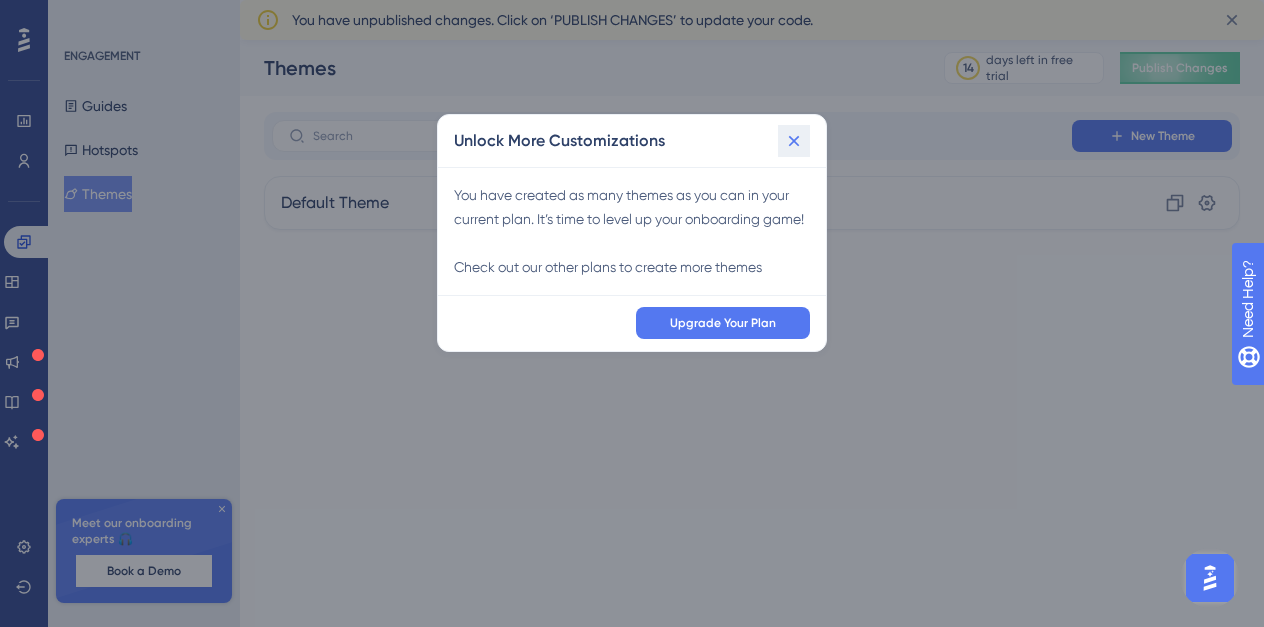 click 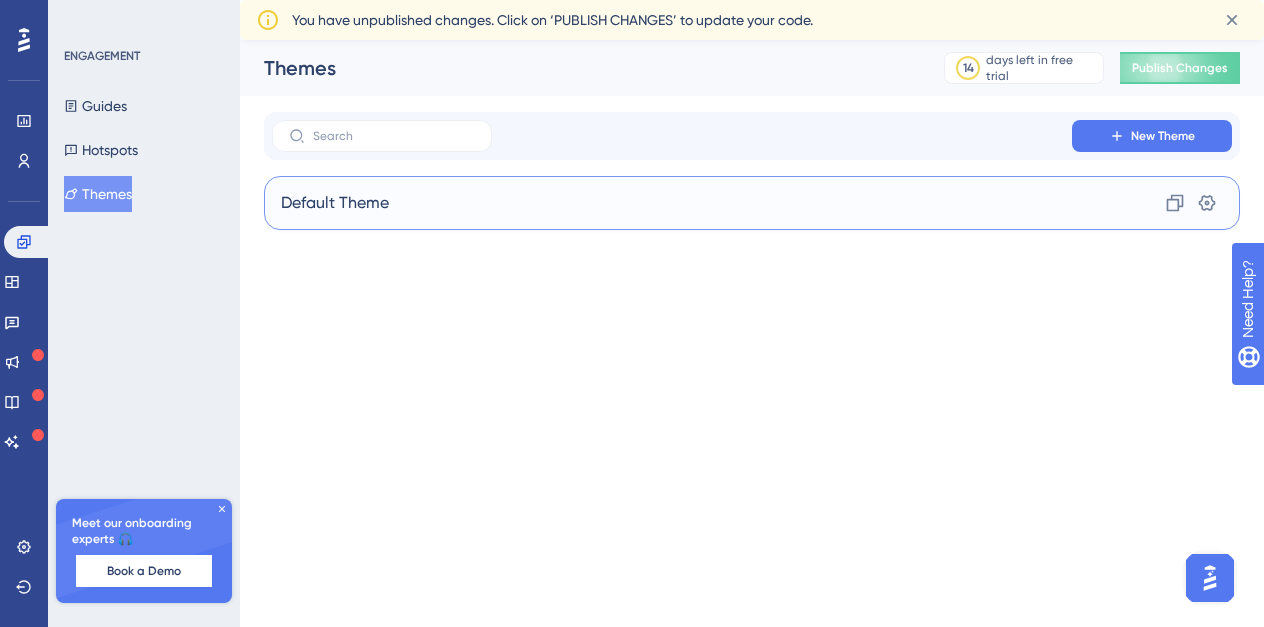 click on "Default Theme" at bounding box center (335, 203) 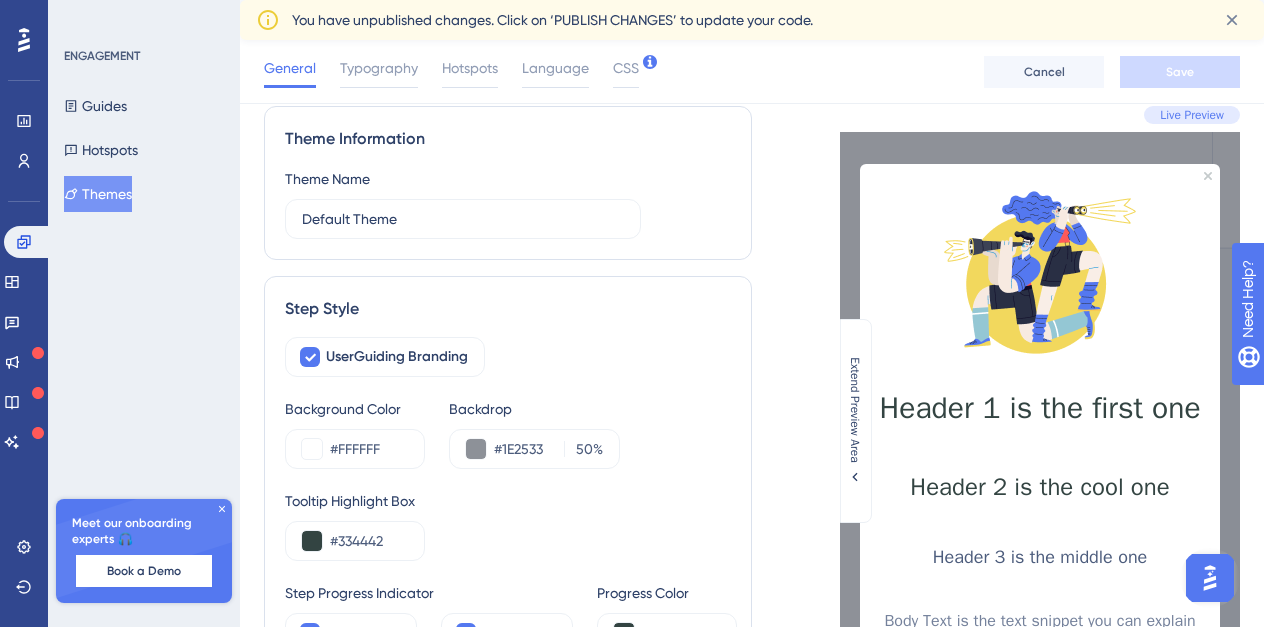 scroll, scrollTop: 69, scrollLeft: 0, axis: vertical 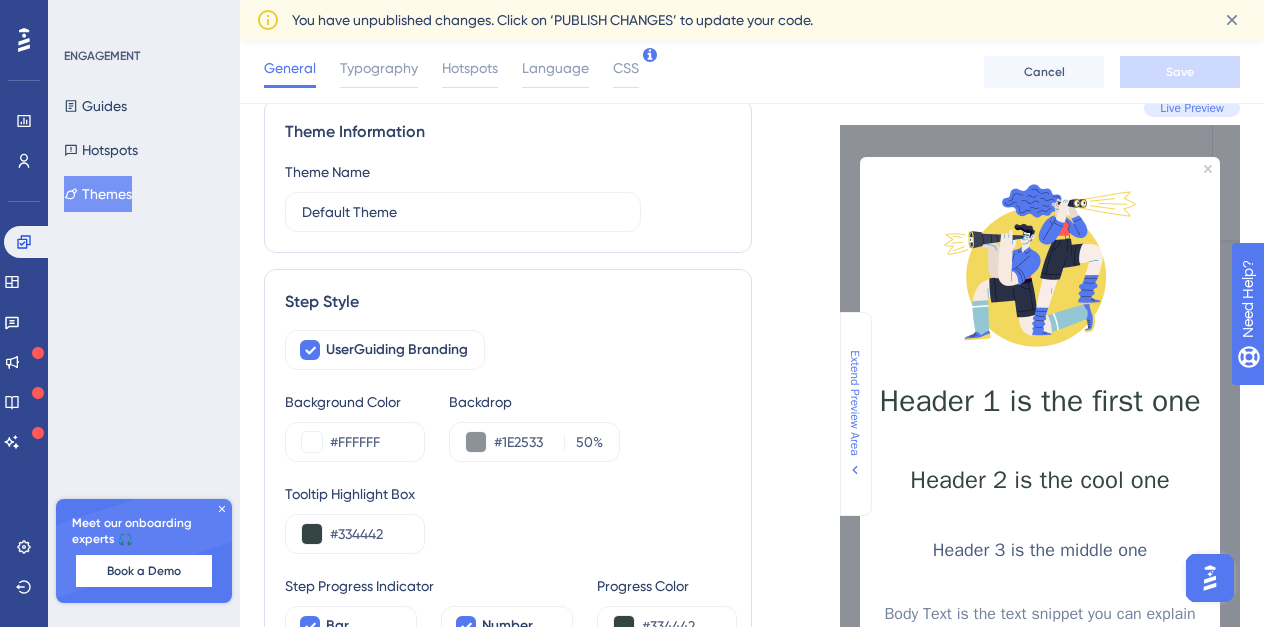 click on "Extend Preview Area" at bounding box center (855, 402) 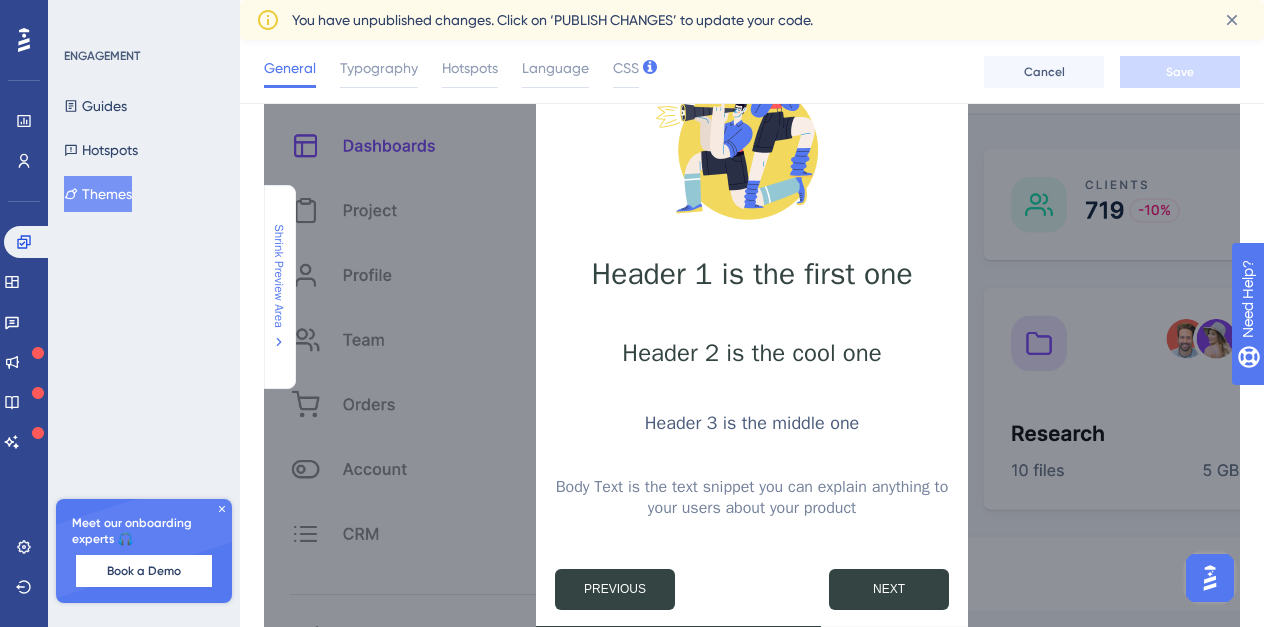 scroll, scrollTop: 187, scrollLeft: 0, axis: vertical 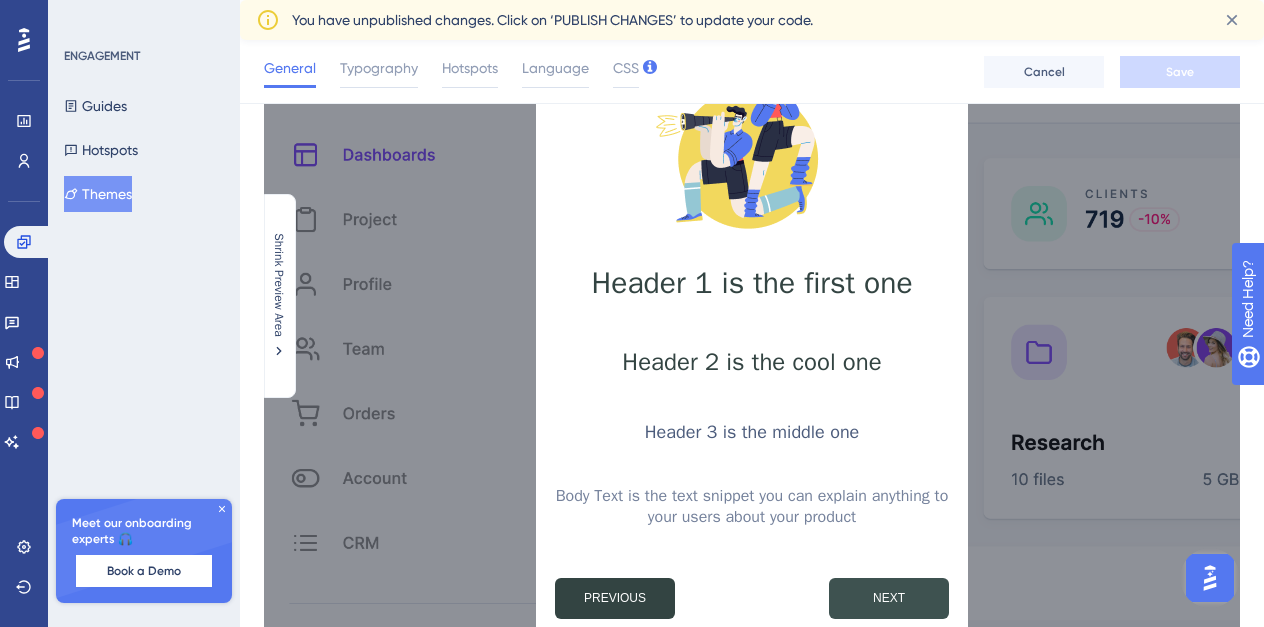 click on "NEXT" at bounding box center [889, 598] 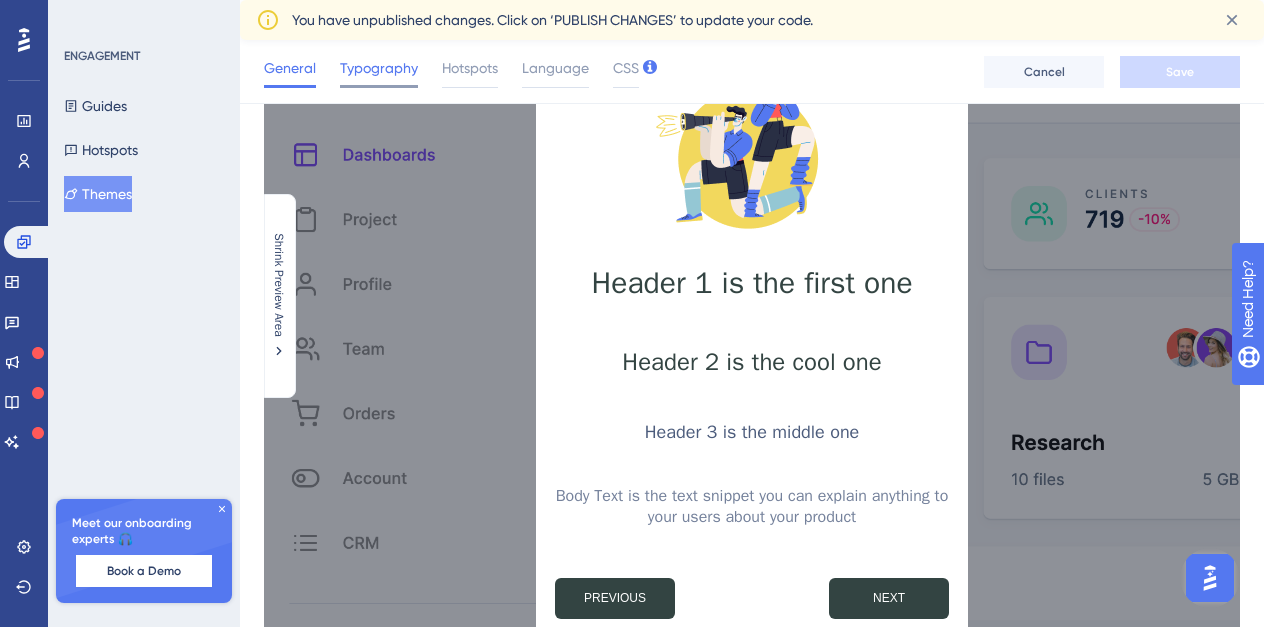 click on "Typography" at bounding box center (379, 68) 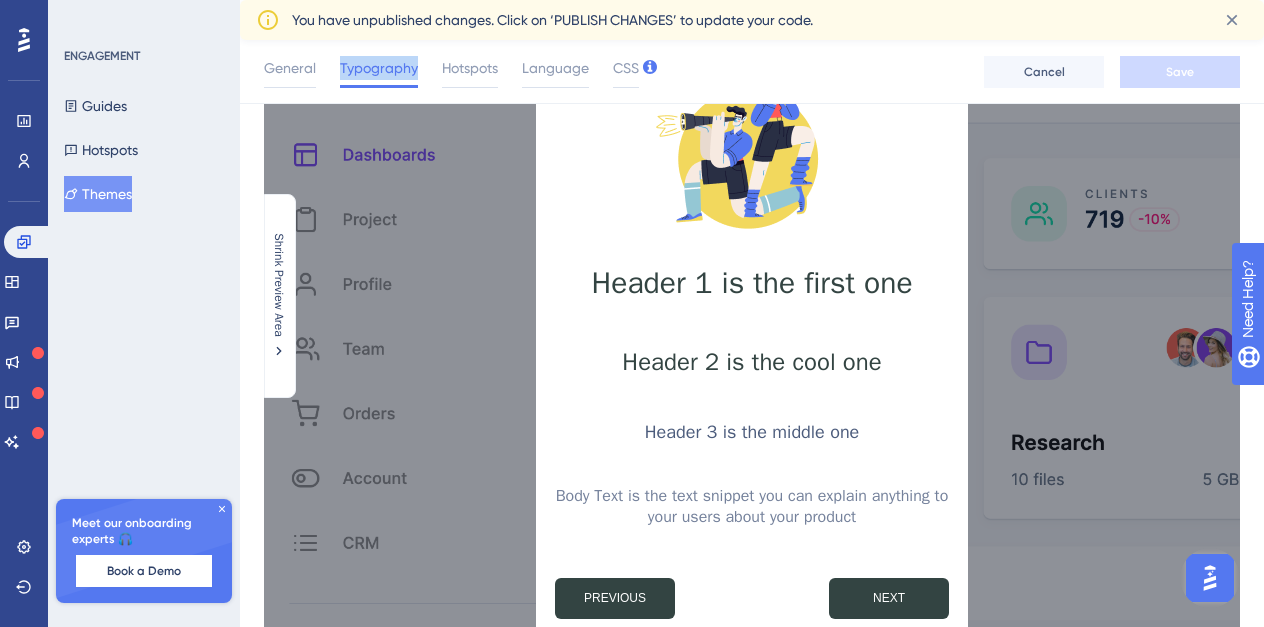click on "Typography" at bounding box center (379, 68) 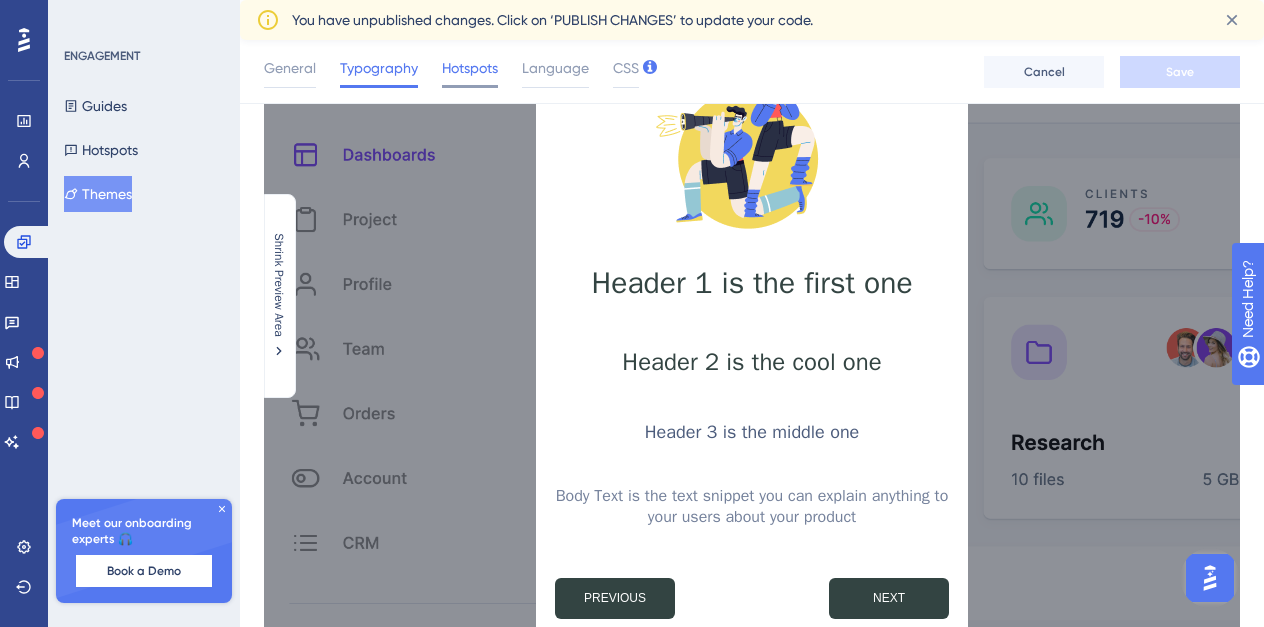 click on "Hotspots" at bounding box center (470, 68) 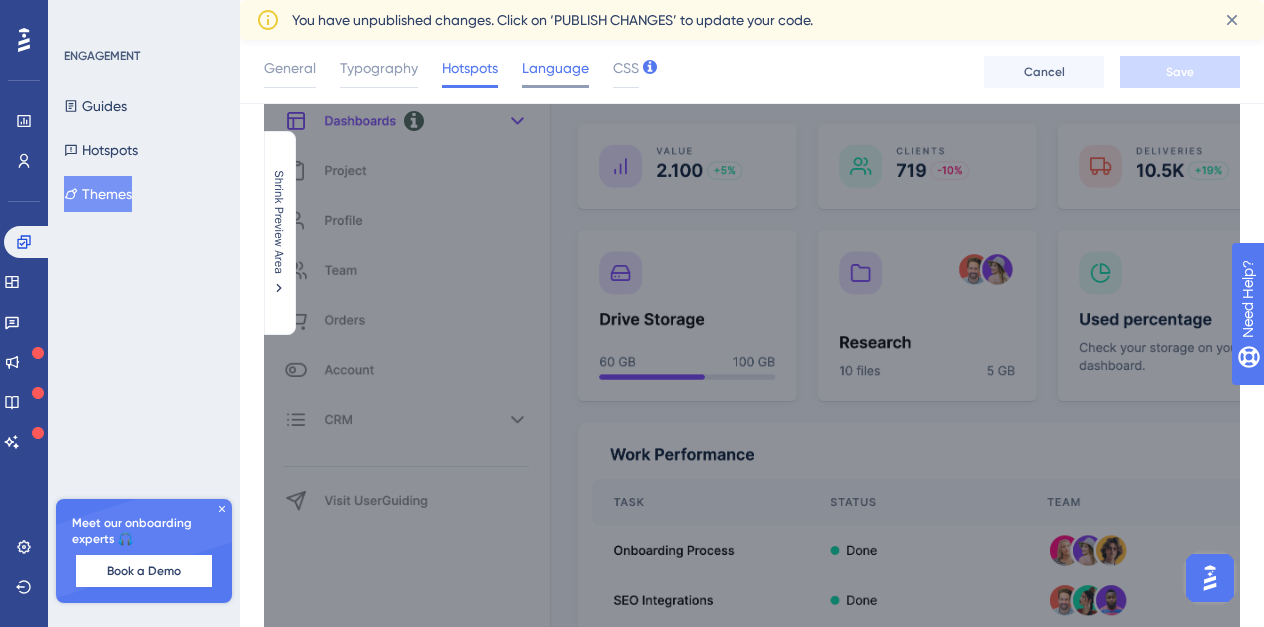 click on "Language" at bounding box center (555, 68) 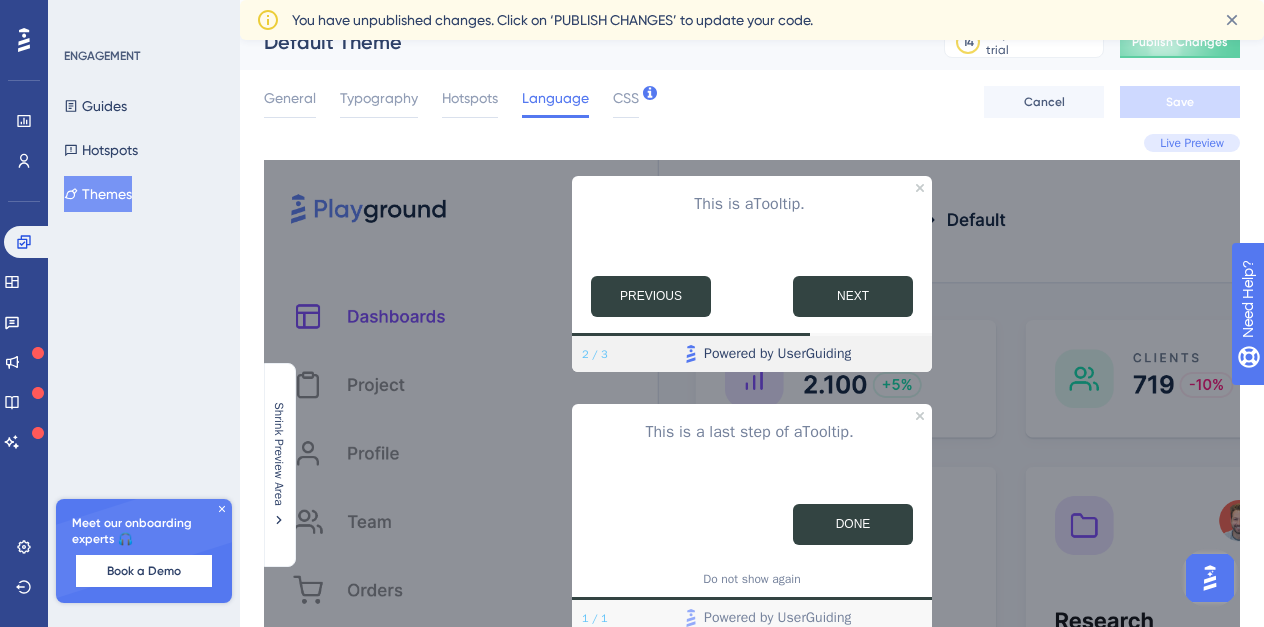 scroll, scrollTop: 31, scrollLeft: 0, axis: vertical 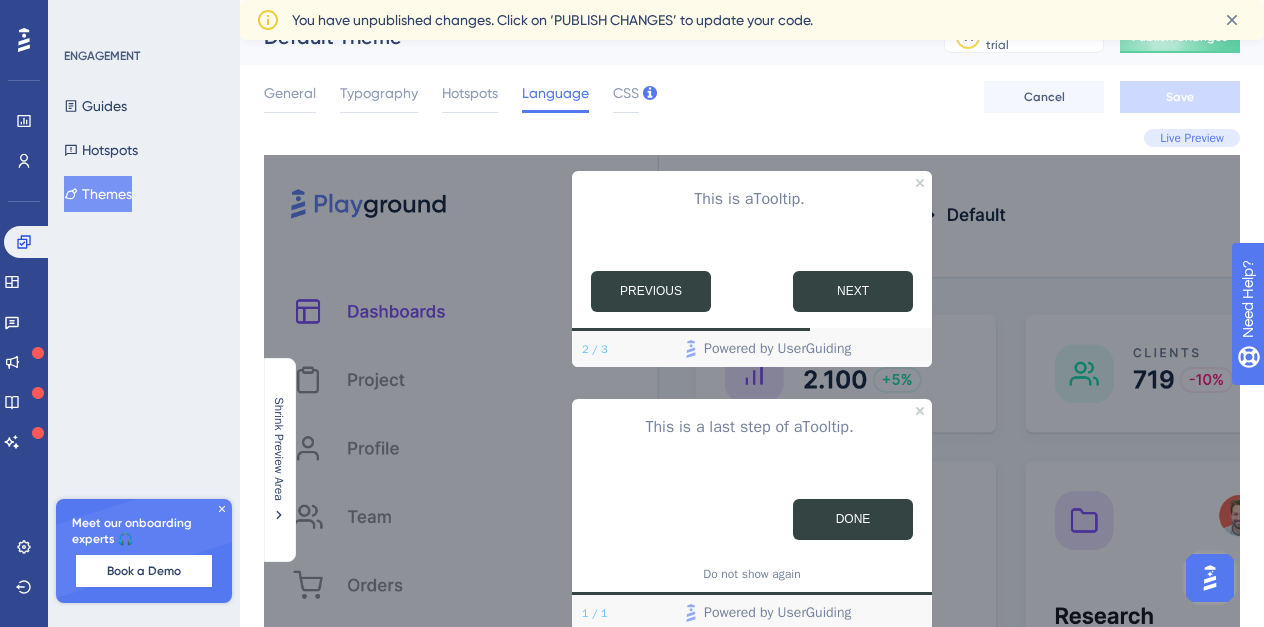 click on "Live Preview" at bounding box center (1192, 138) 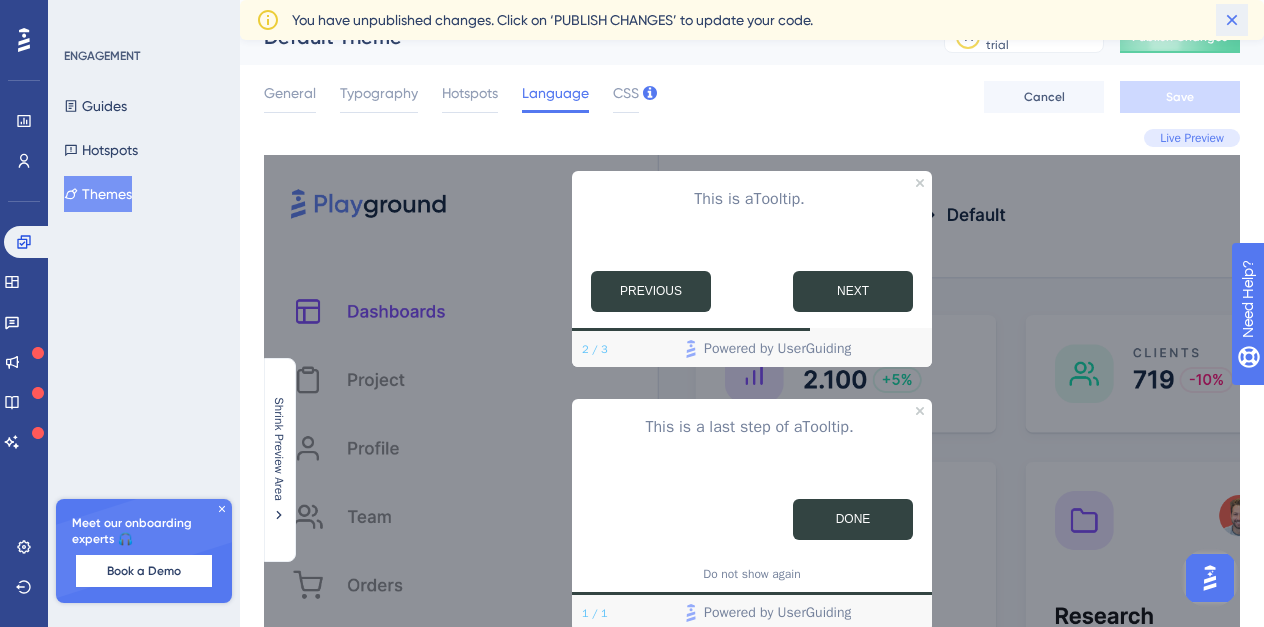 click 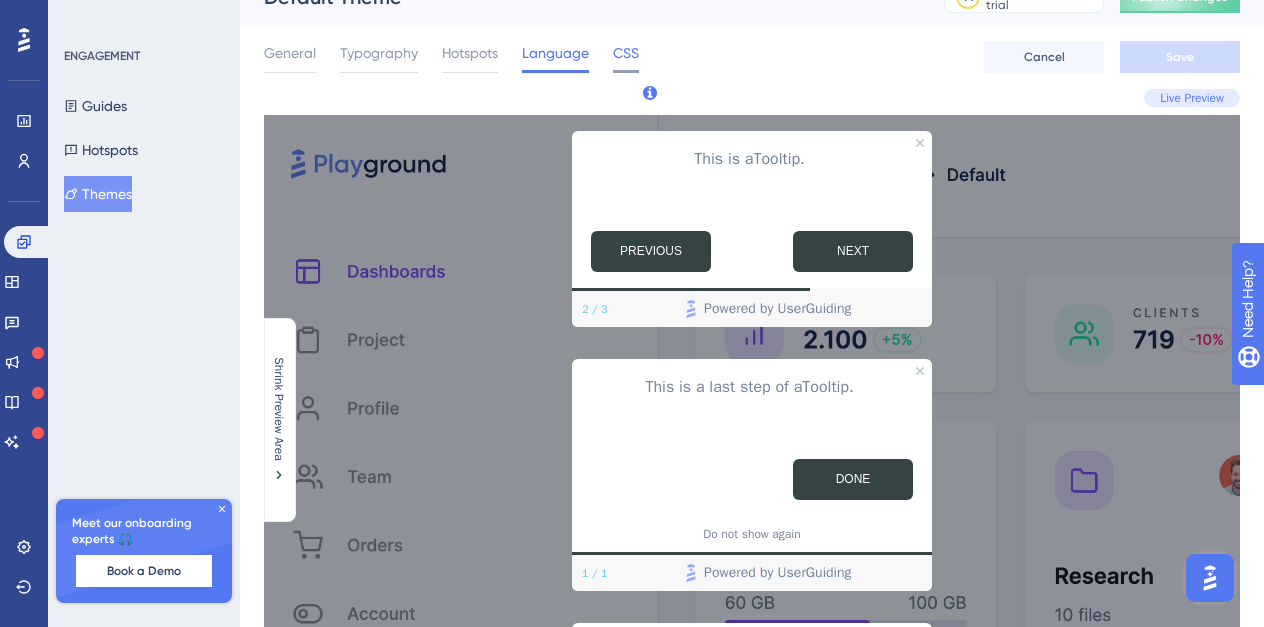 click on "CSS" at bounding box center [626, 53] 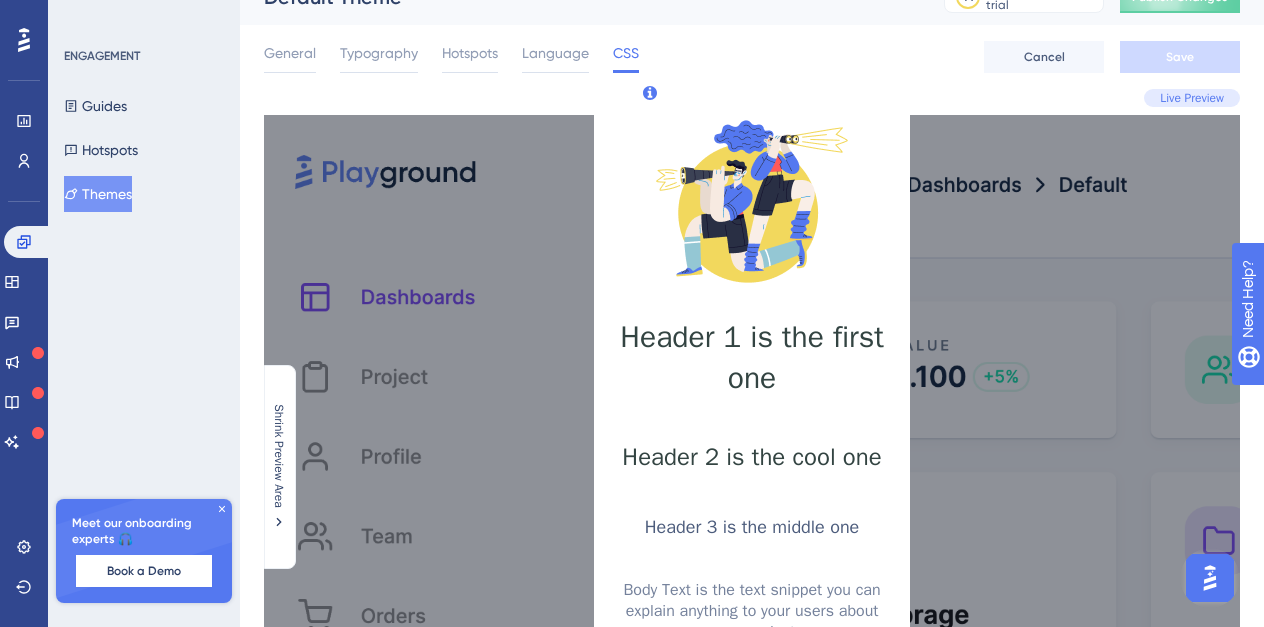scroll, scrollTop: 0, scrollLeft: 0, axis: both 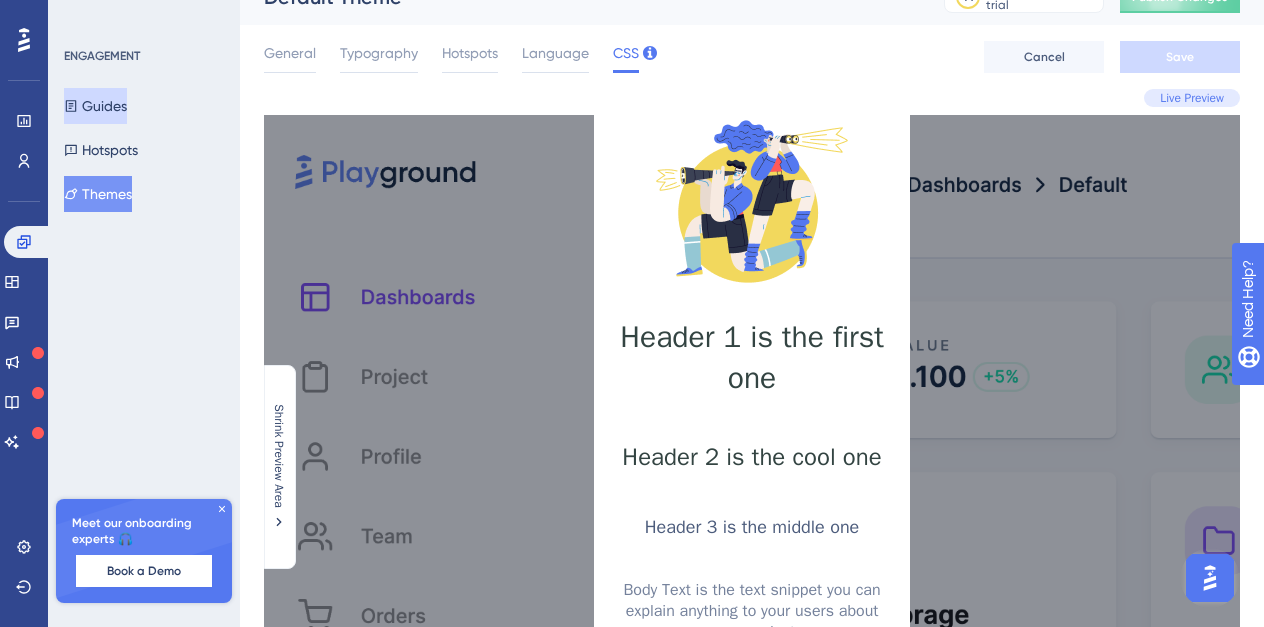 click on "Guides" at bounding box center [95, 106] 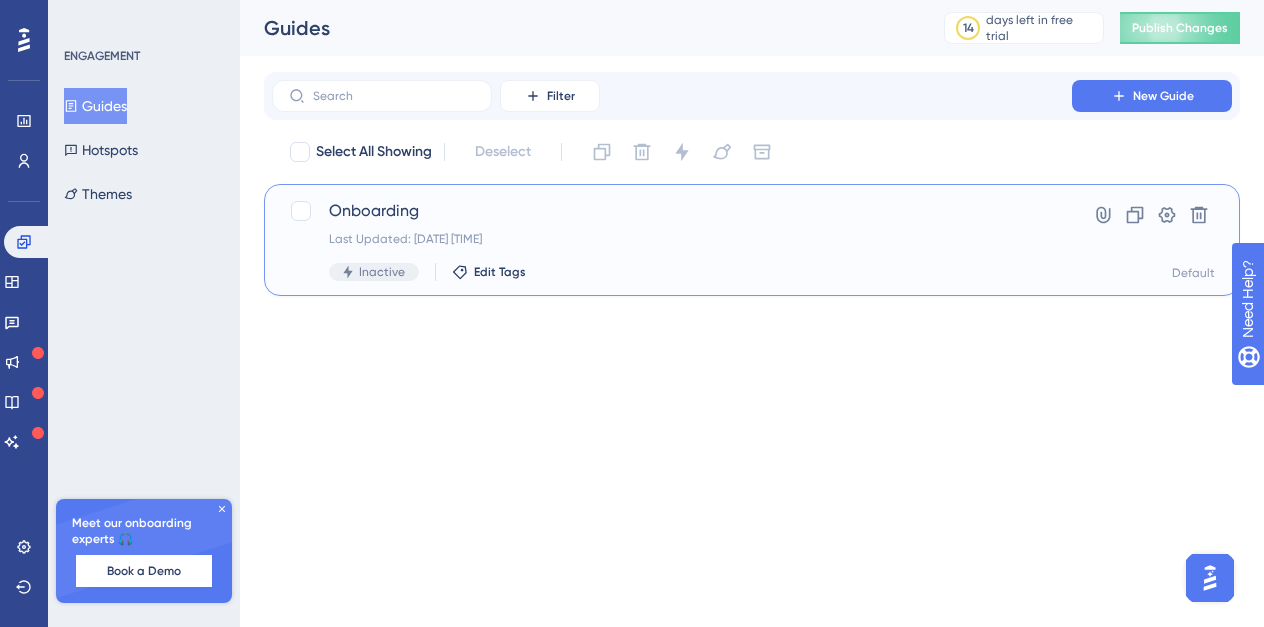 click on "Onboarding" at bounding box center (672, 211) 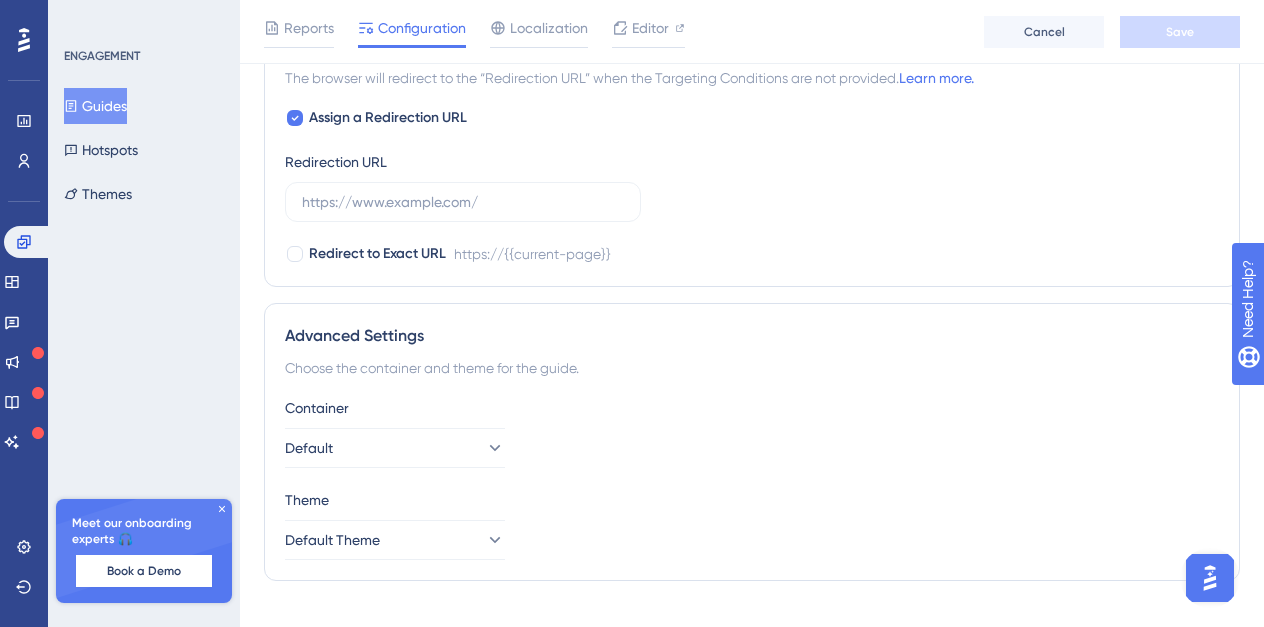 scroll, scrollTop: 1503, scrollLeft: 0, axis: vertical 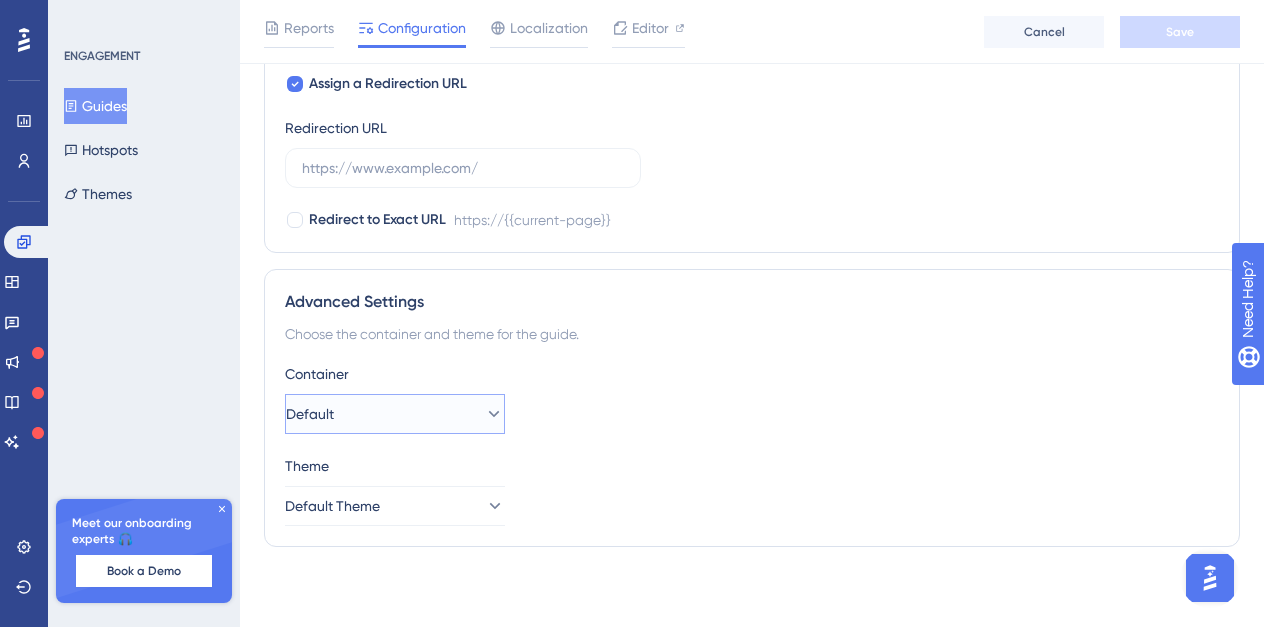 click on "Default" at bounding box center (395, 414) 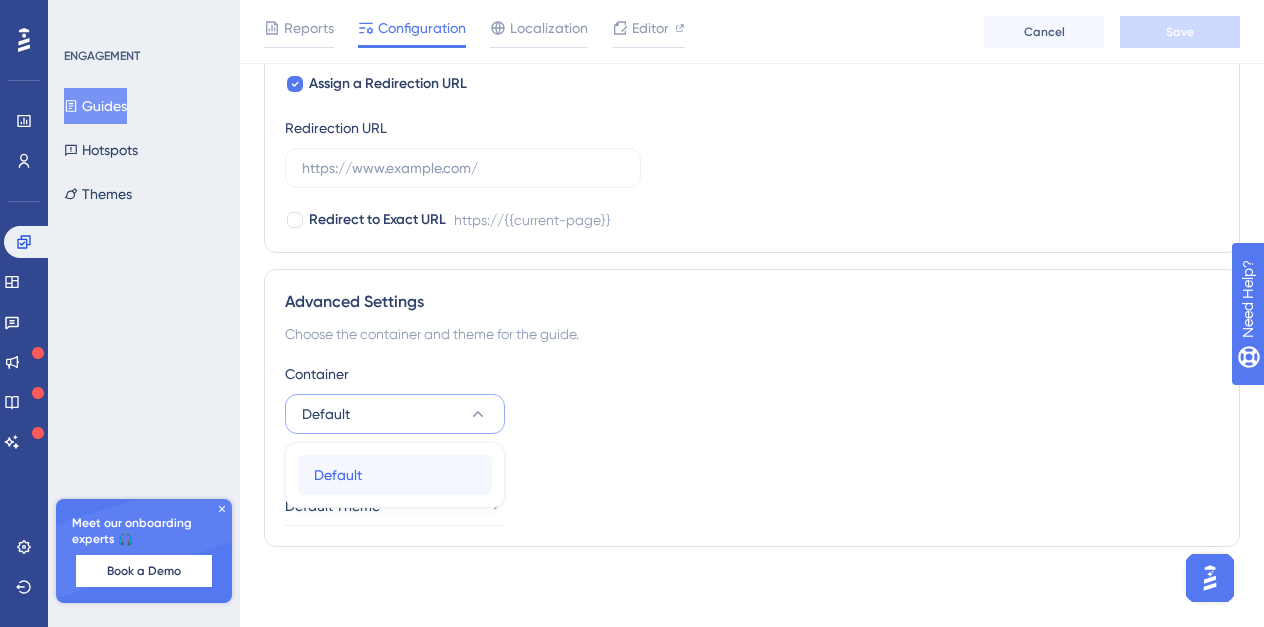 click on "Default Default" at bounding box center [395, 475] 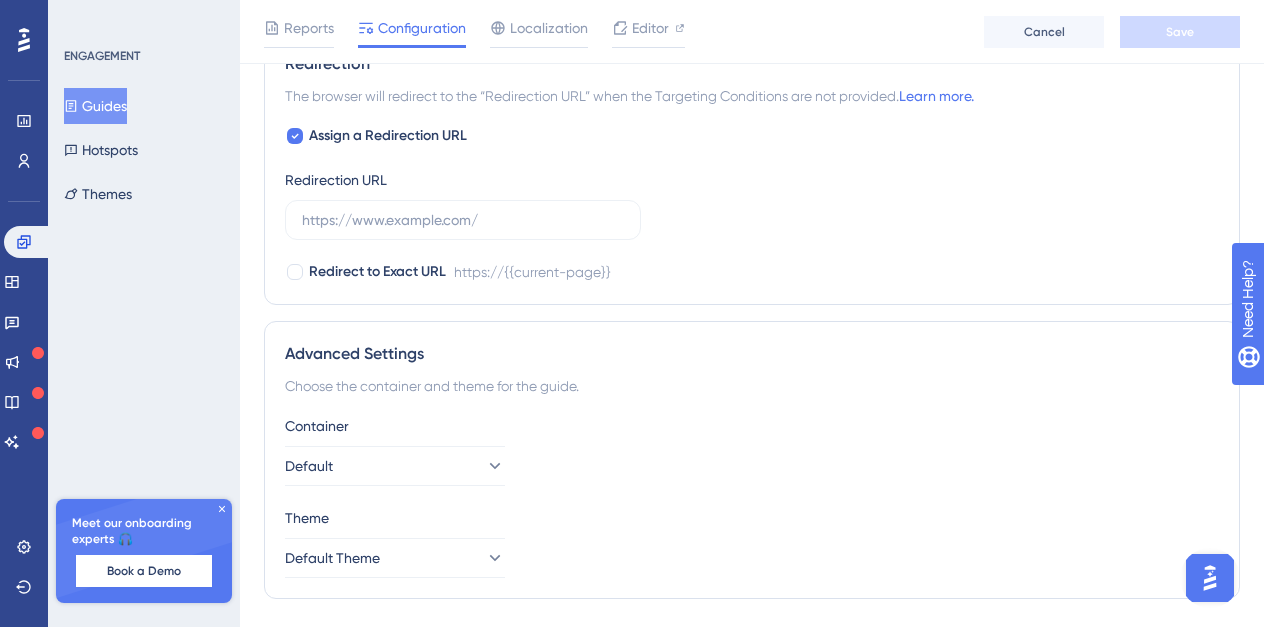scroll, scrollTop: 1427, scrollLeft: 0, axis: vertical 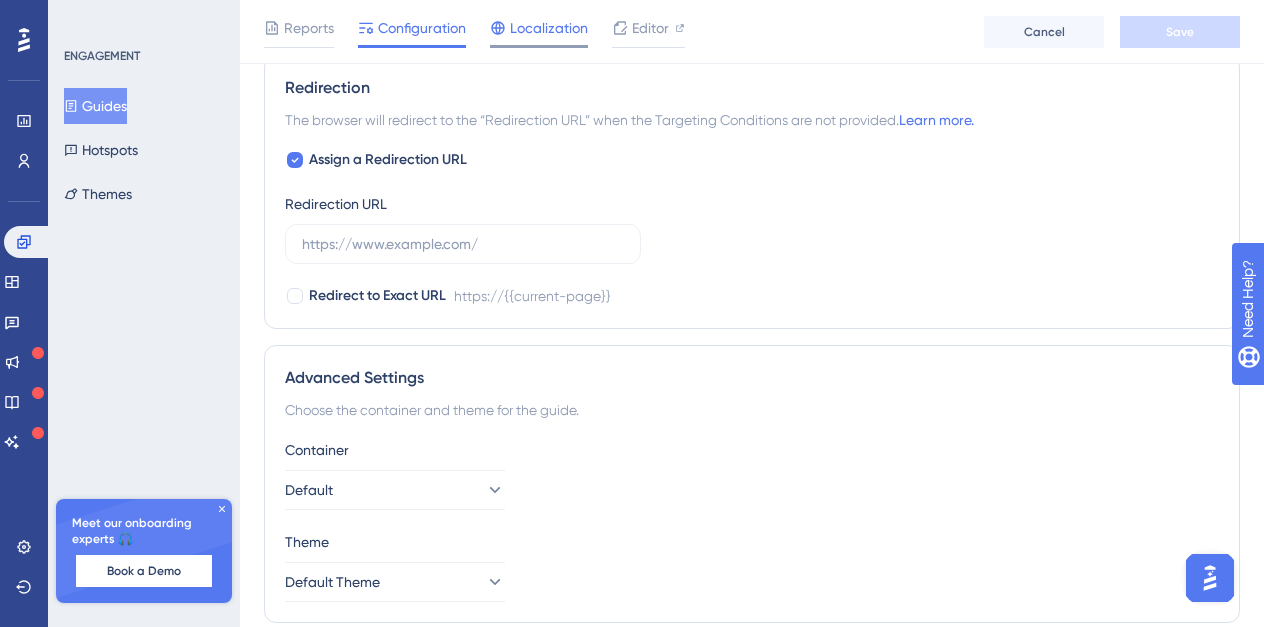 click on "Localization" at bounding box center (549, 28) 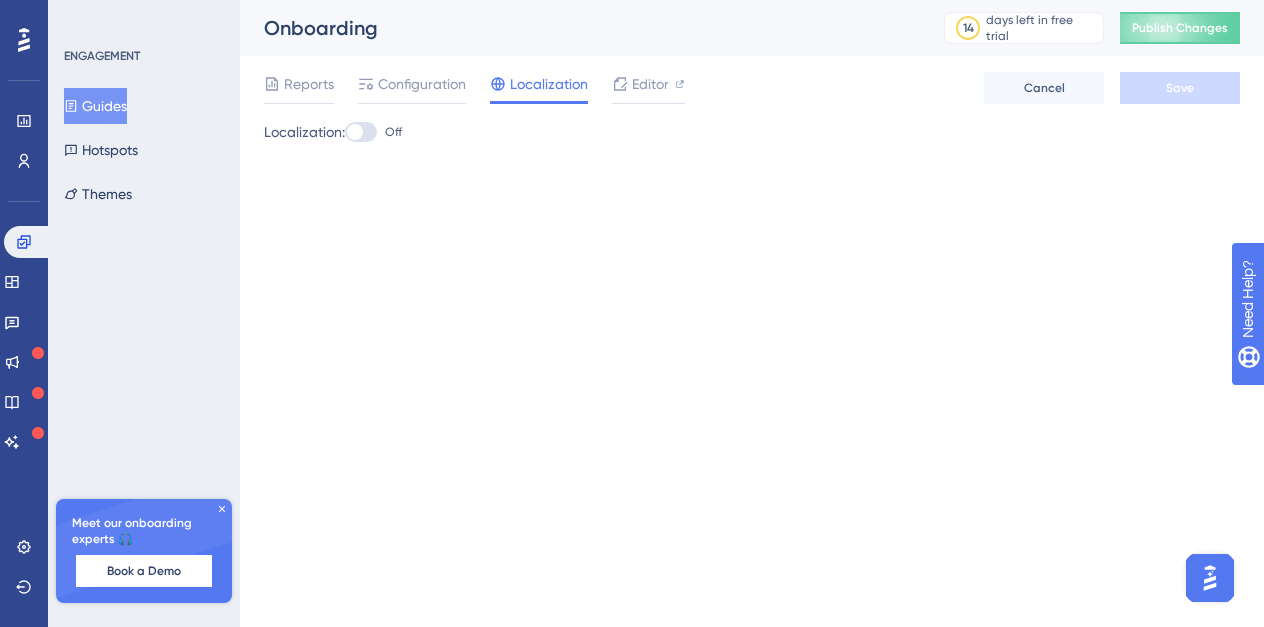 scroll, scrollTop: 0, scrollLeft: 0, axis: both 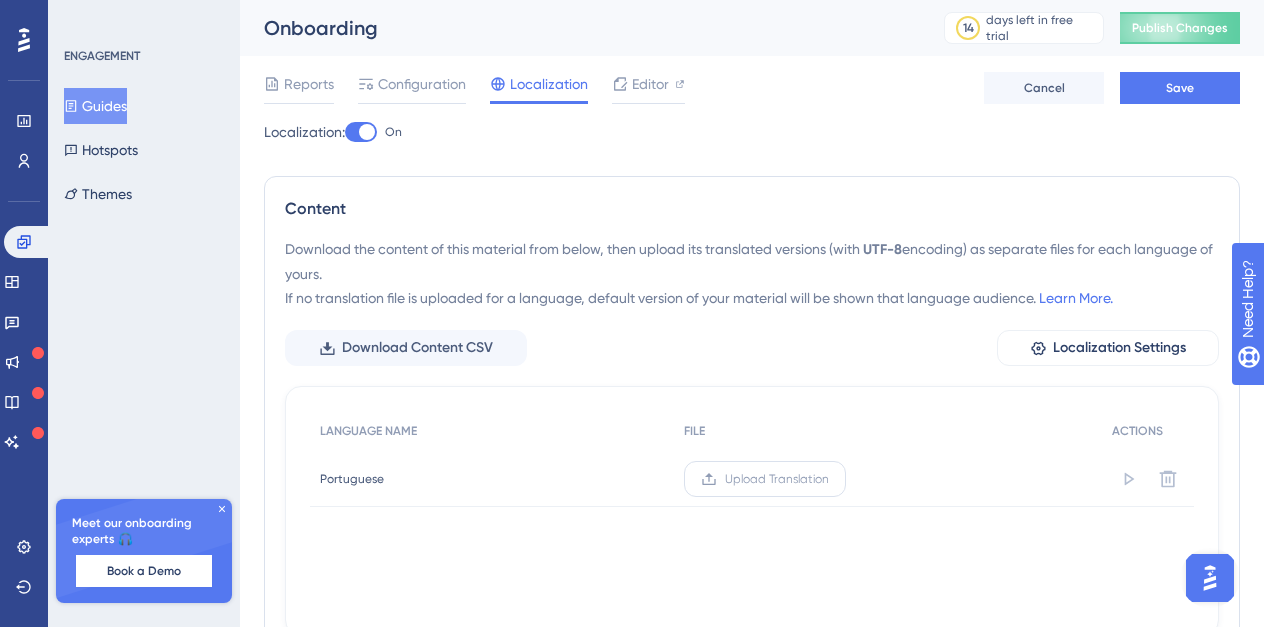 click on "Upload Translation" at bounding box center (777, 479) 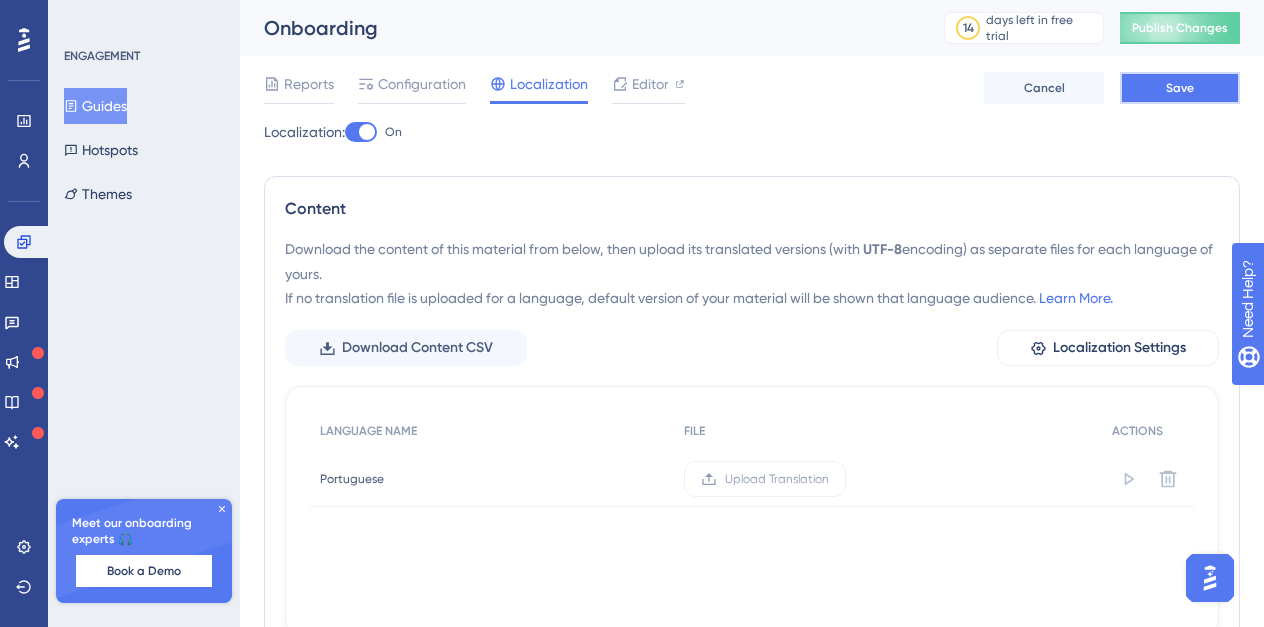 click on "Save" at bounding box center (1180, 88) 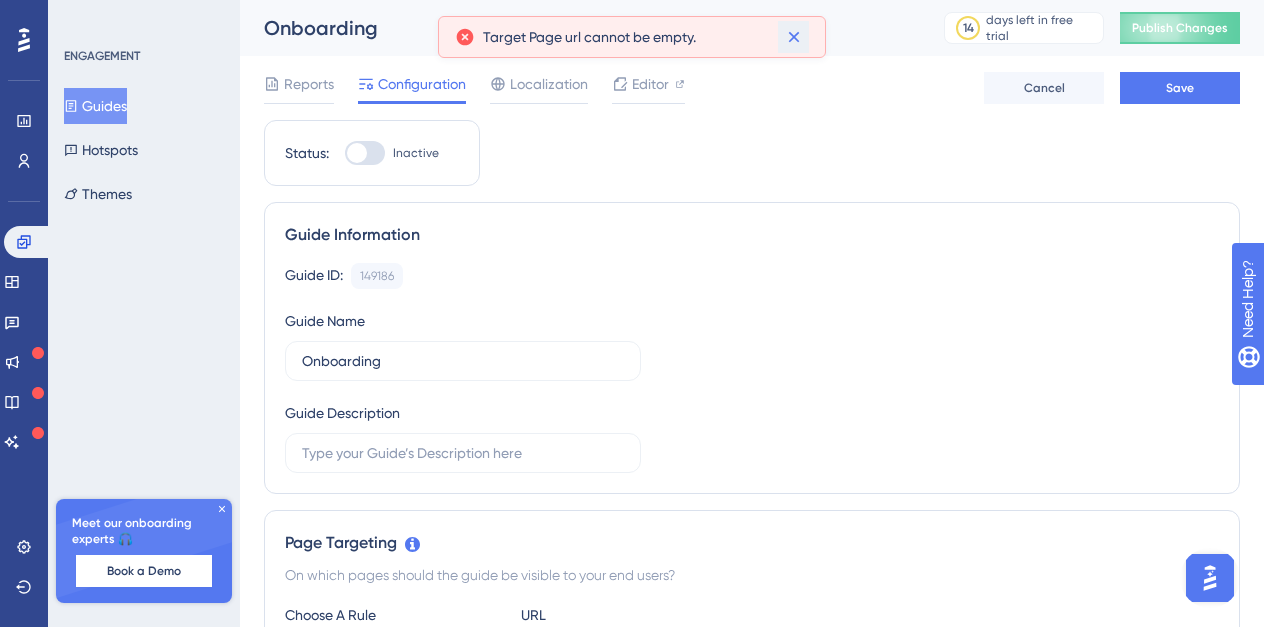 click 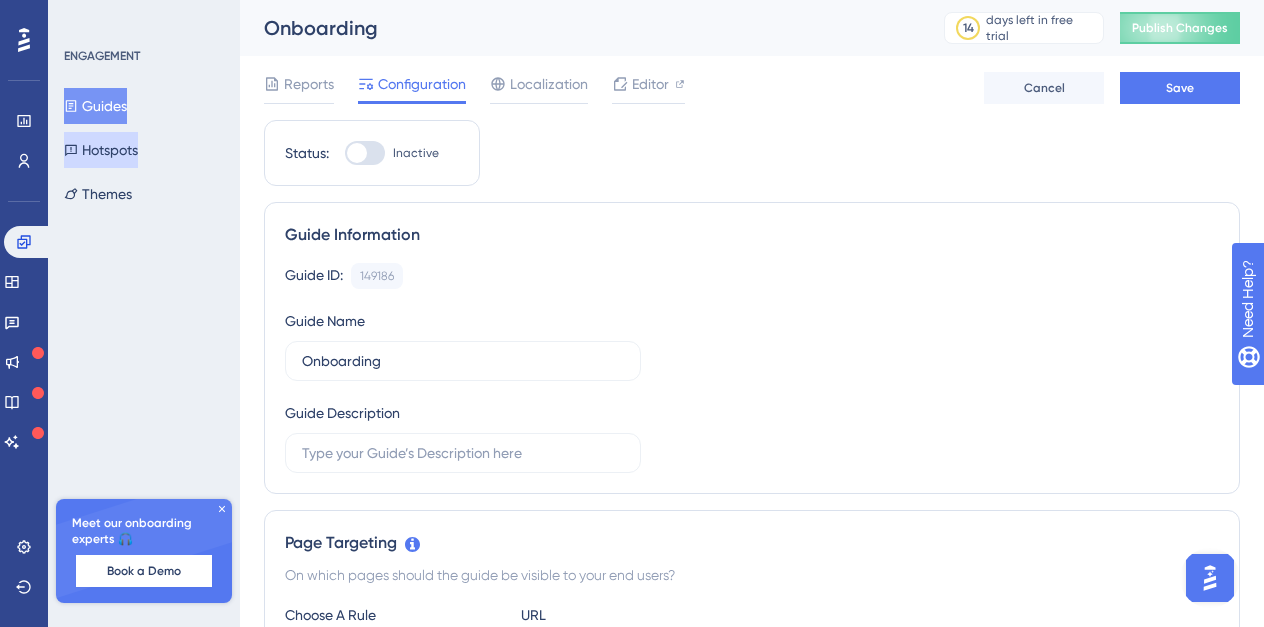 click on "Hotspots" at bounding box center (101, 150) 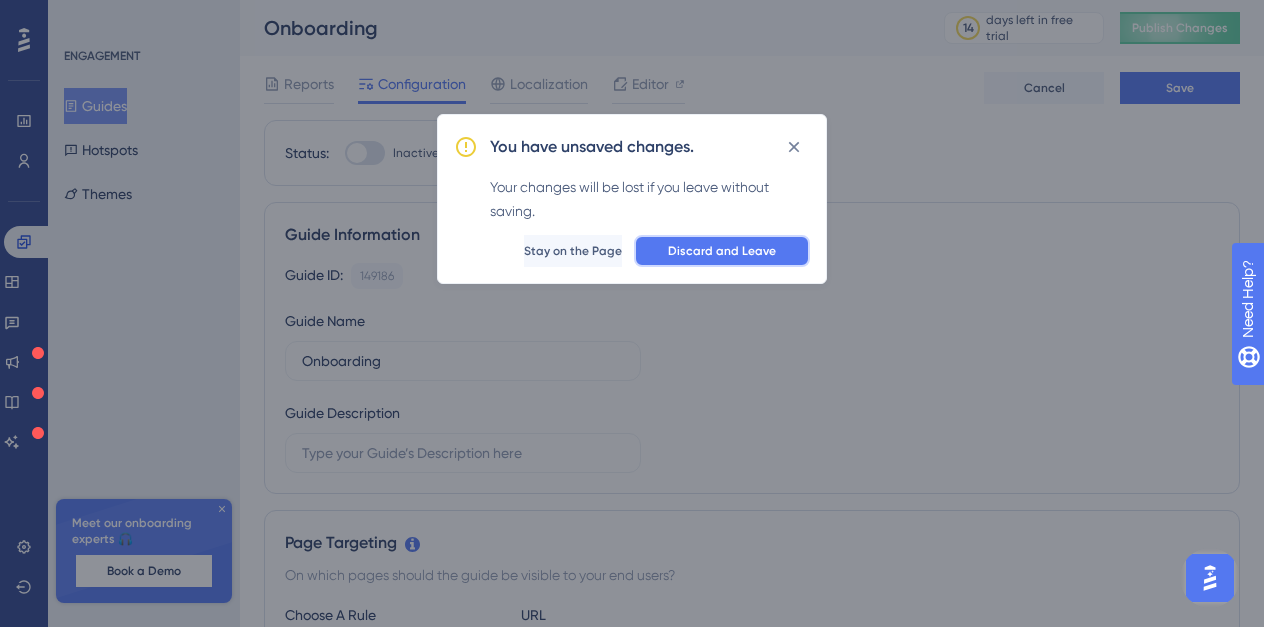 click on "Discard and Leave" at bounding box center (722, 251) 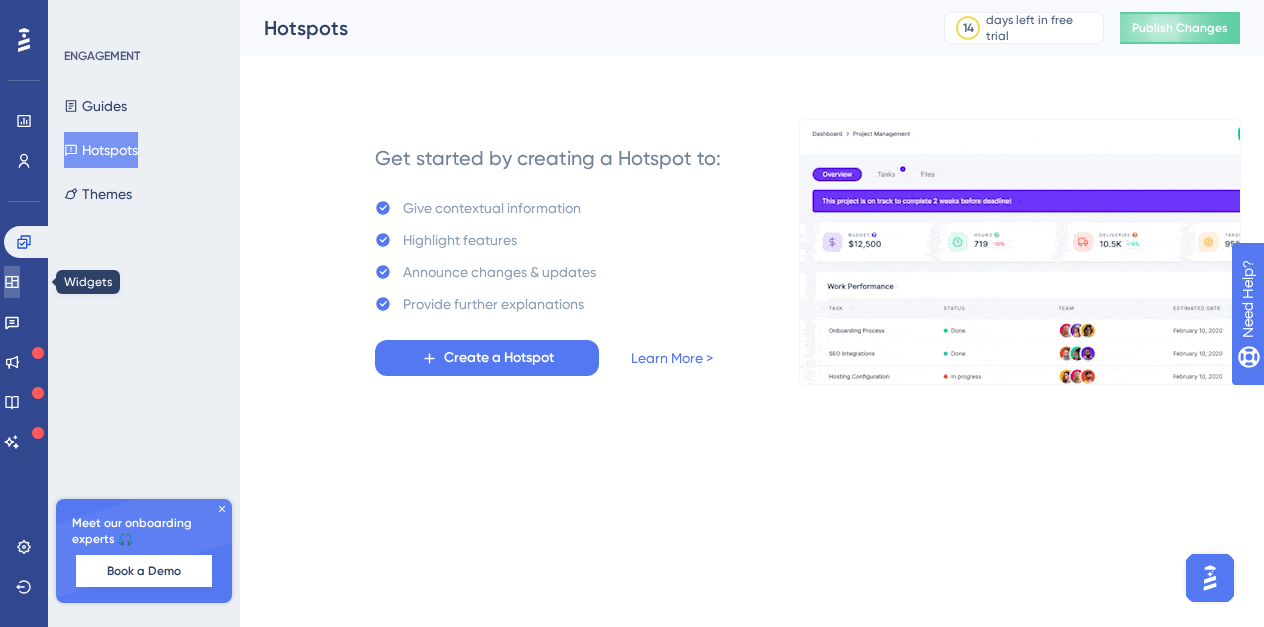 click 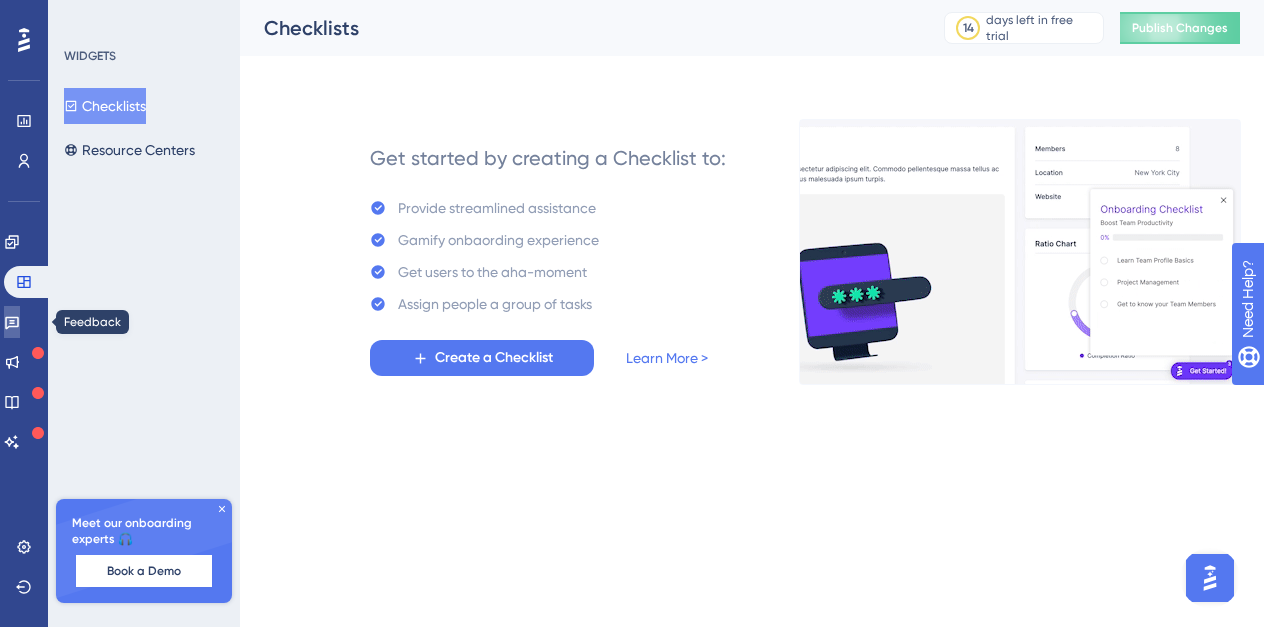 click at bounding box center (12, 322) 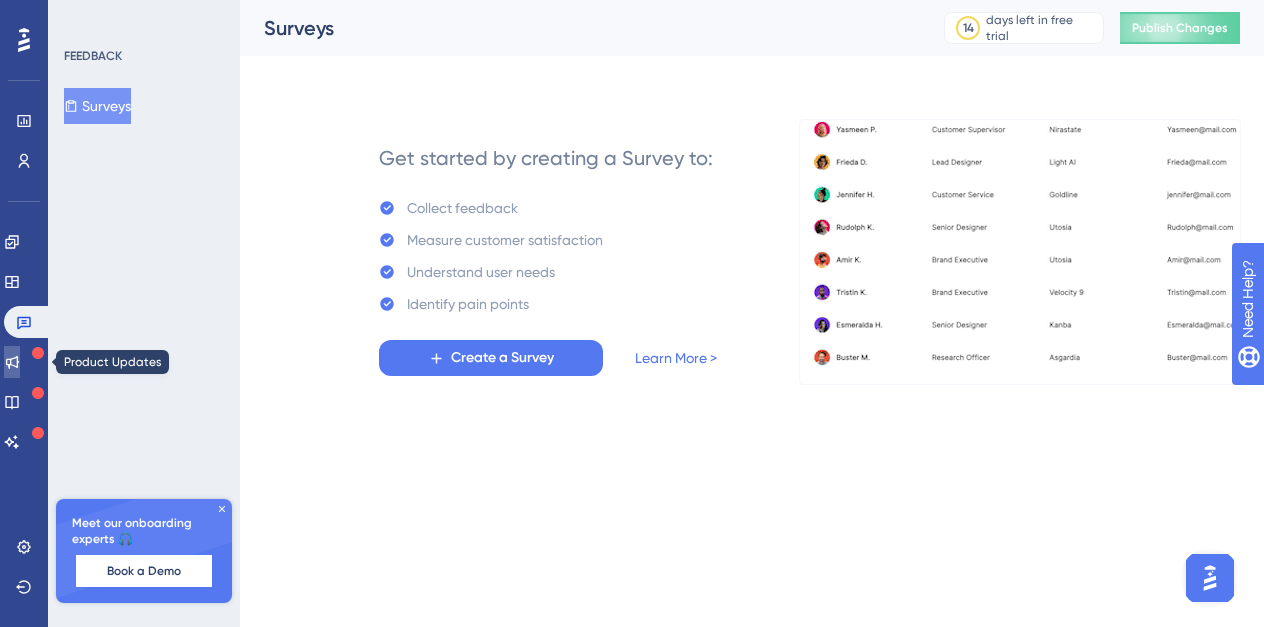 click 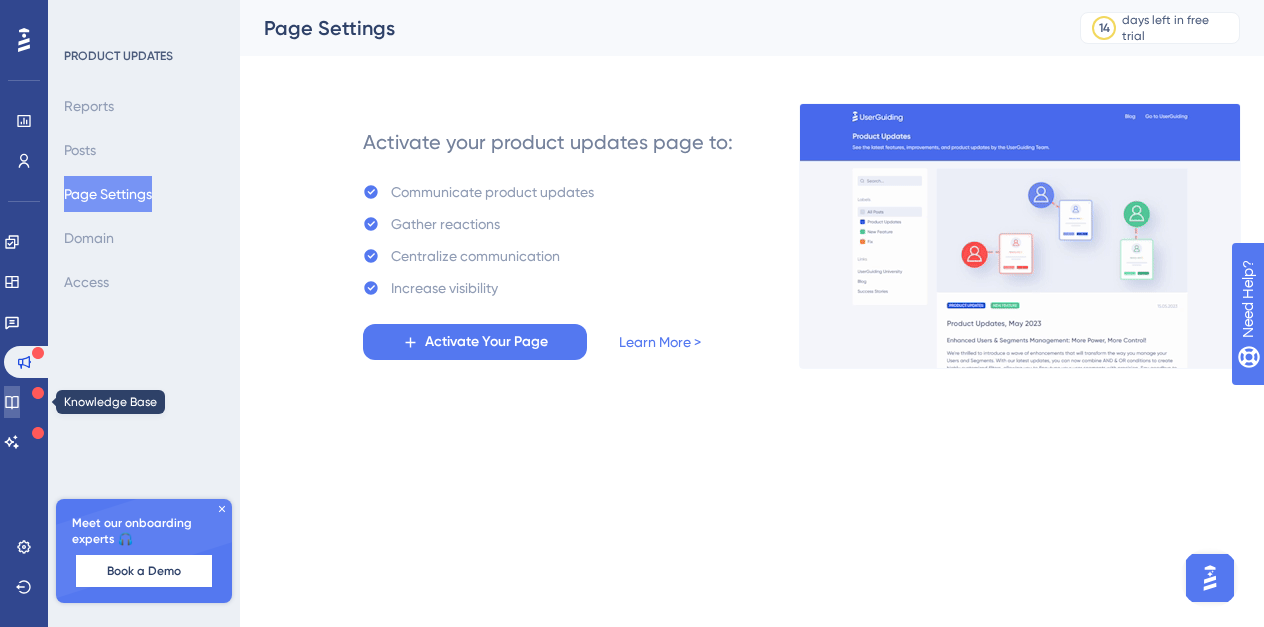 click 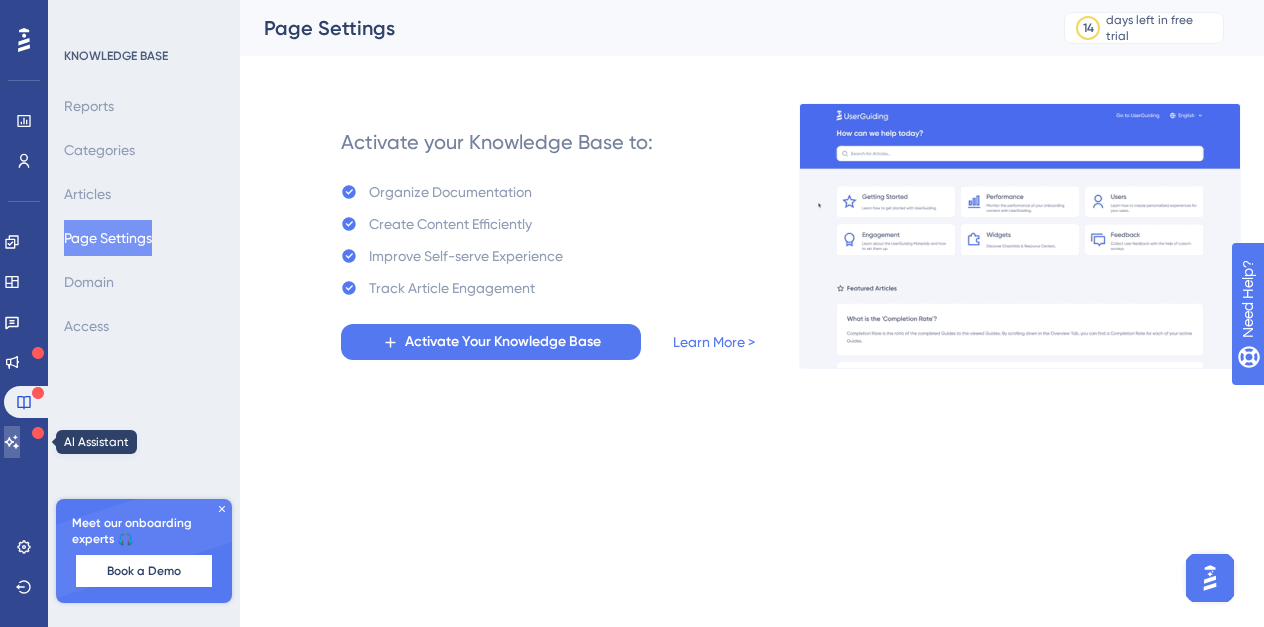 click 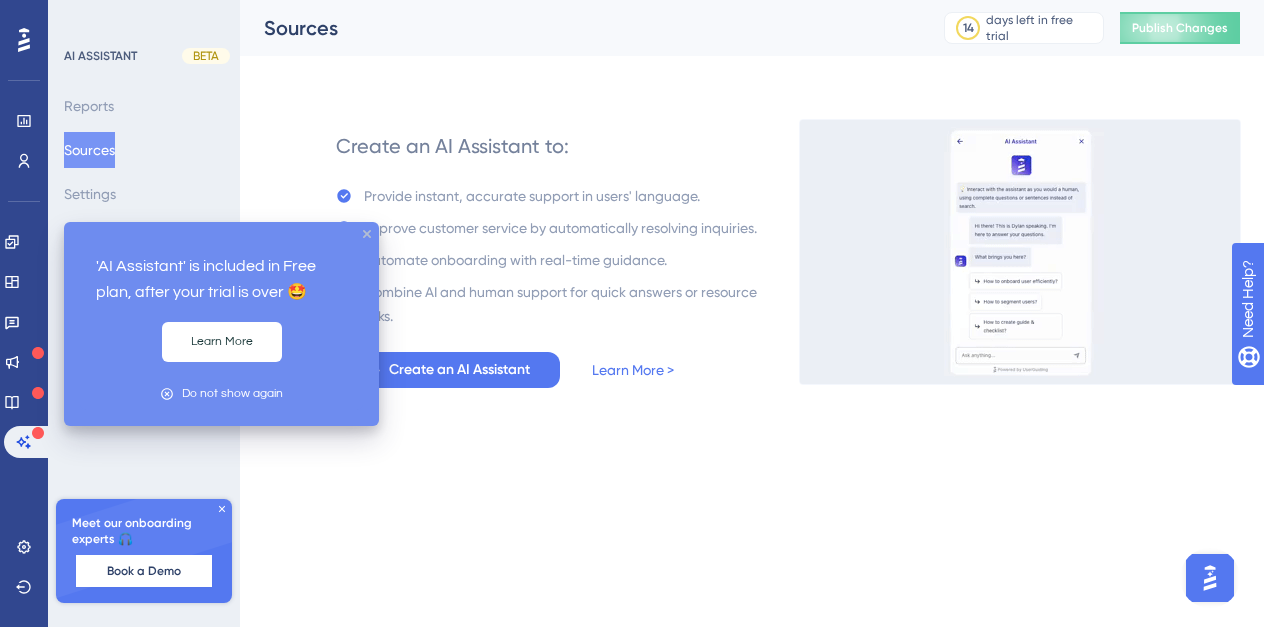 click 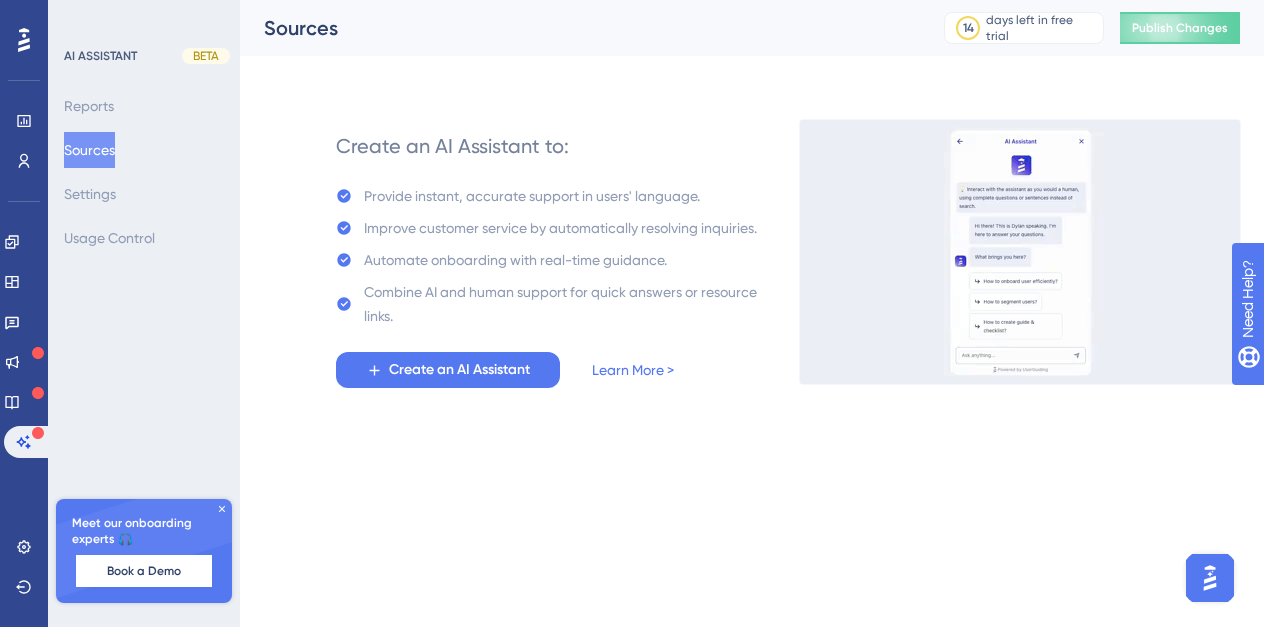 click 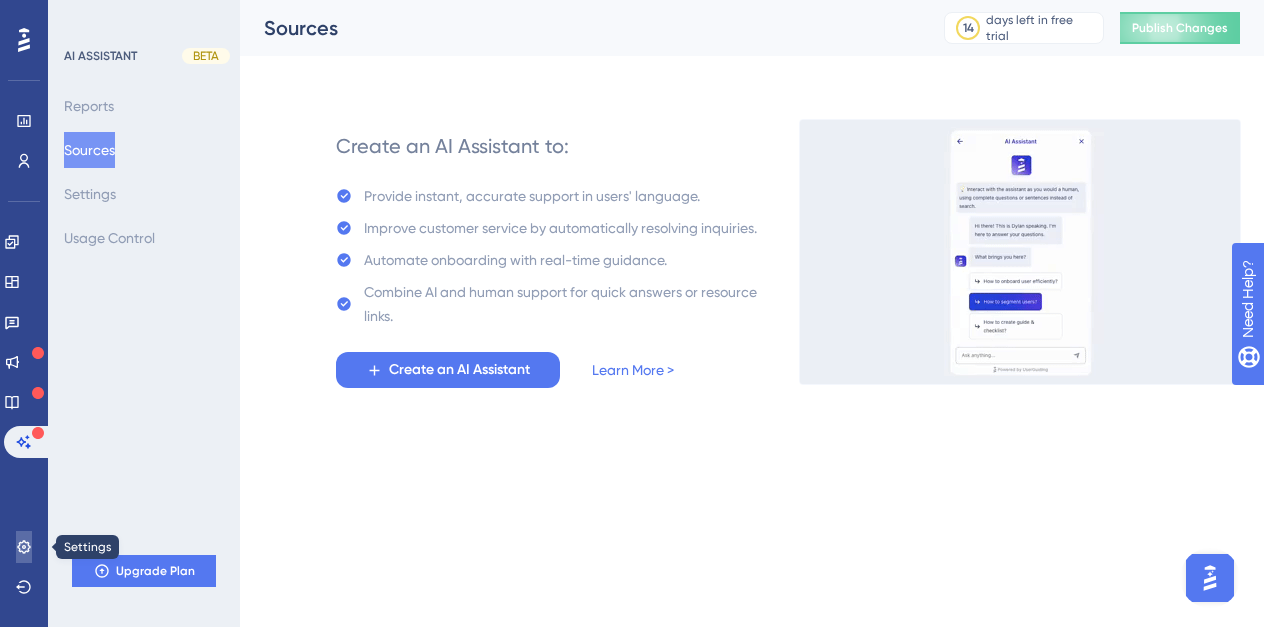 click 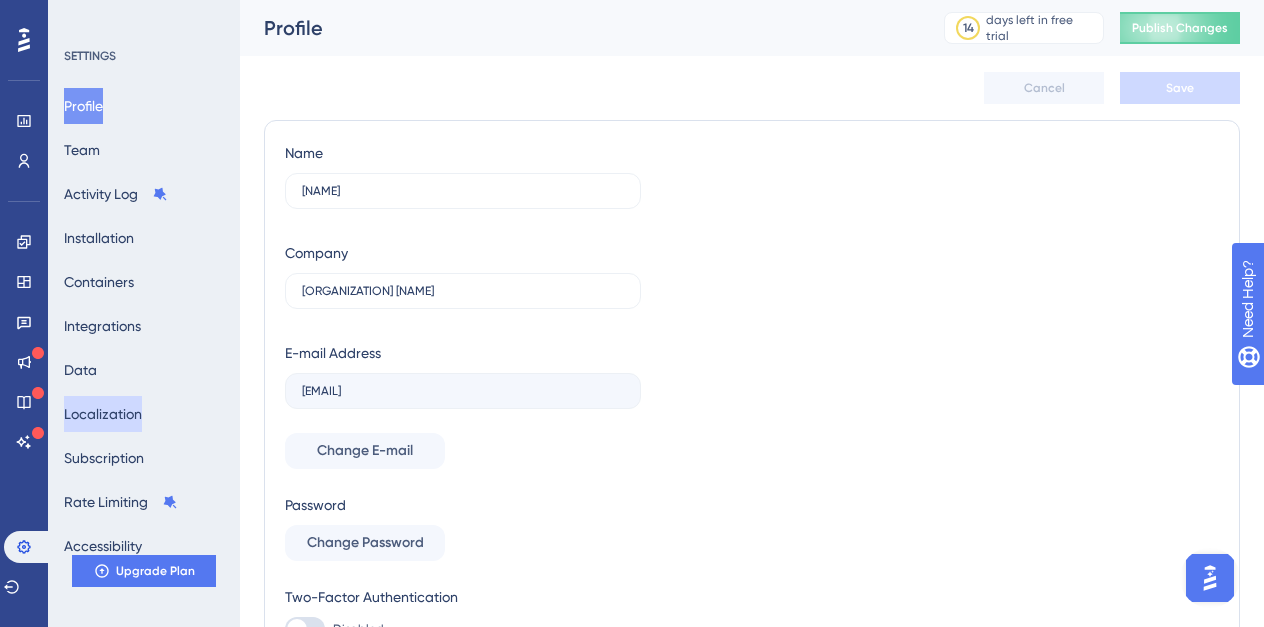 click on "Localization" at bounding box center [103, 414] 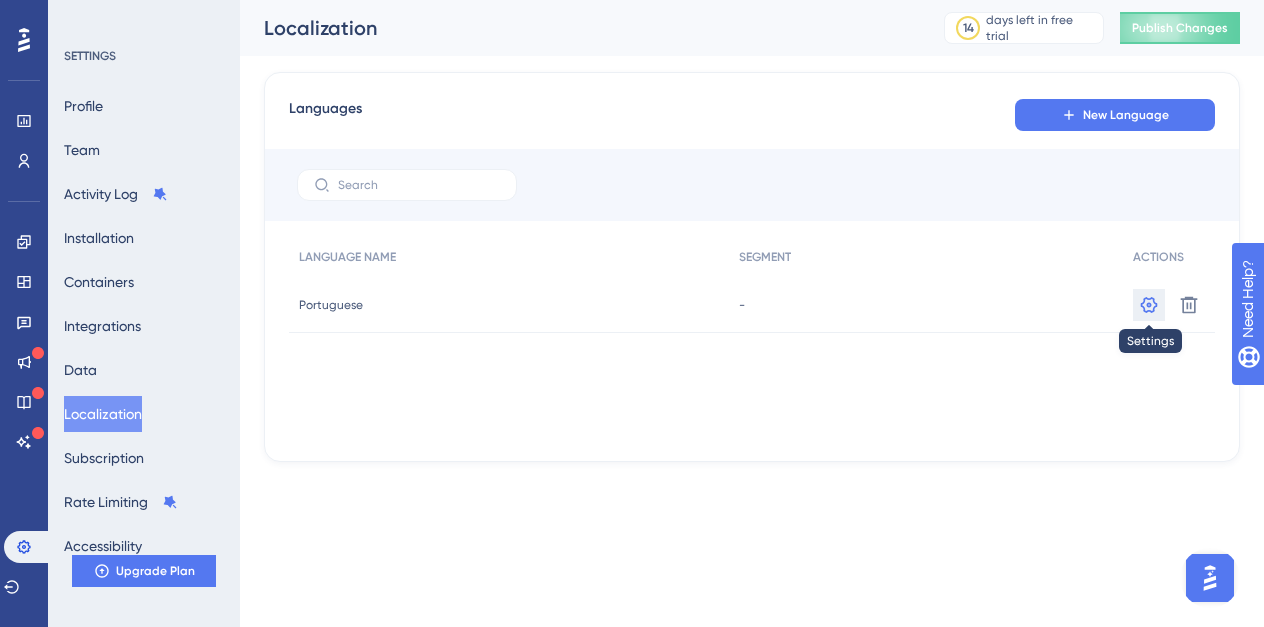 click 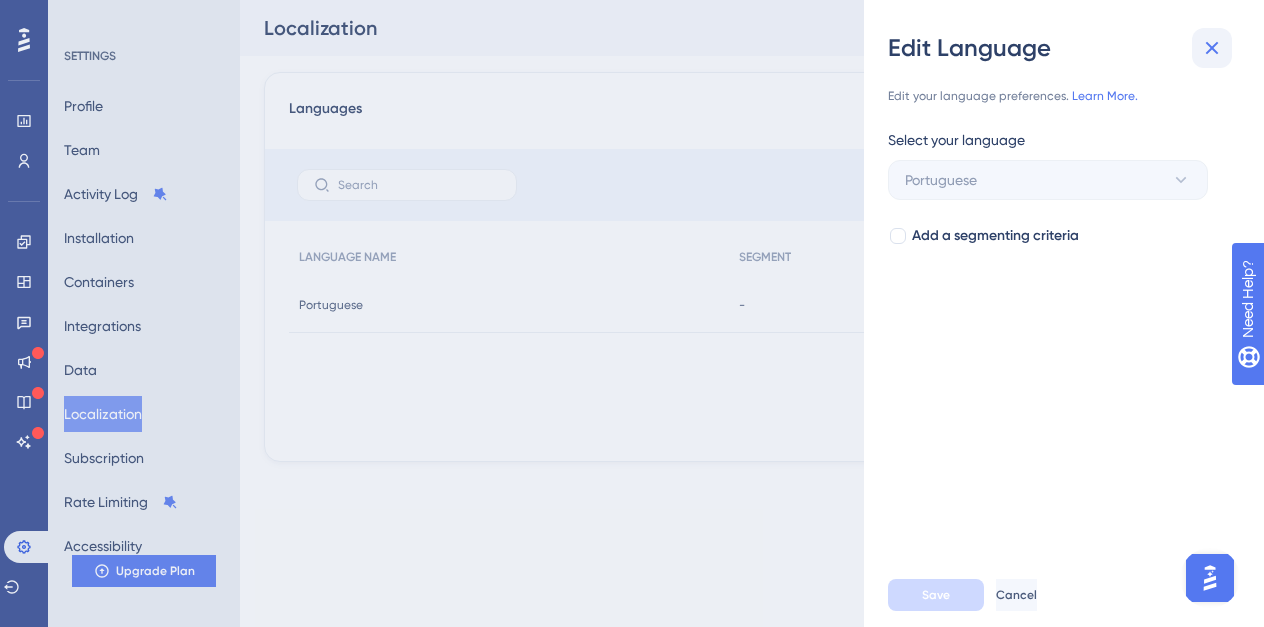 click 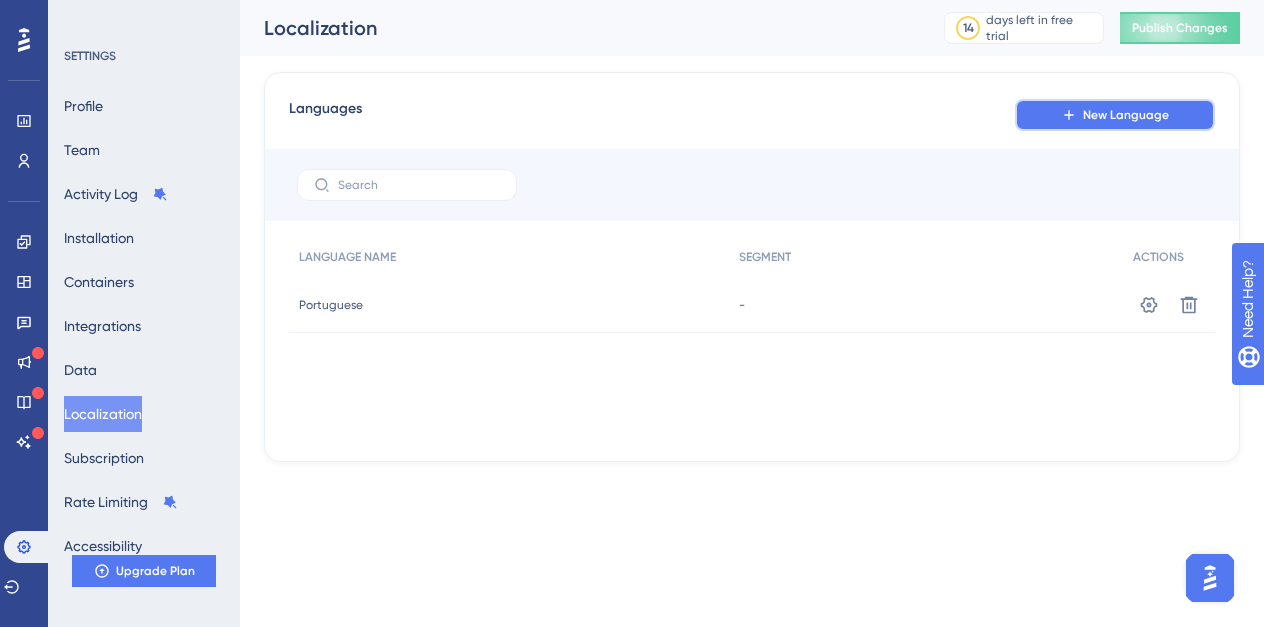click on "New Language" at bounding box center [1115, 115] 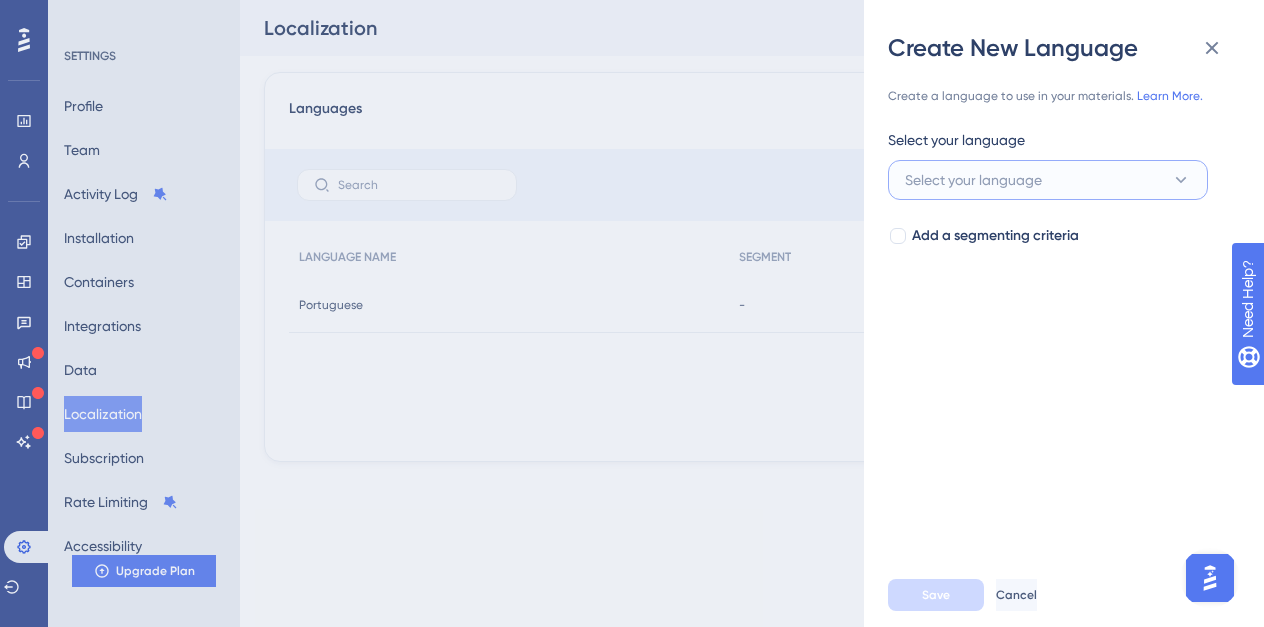 click on "Select your language" at bounding box center (973, 180) 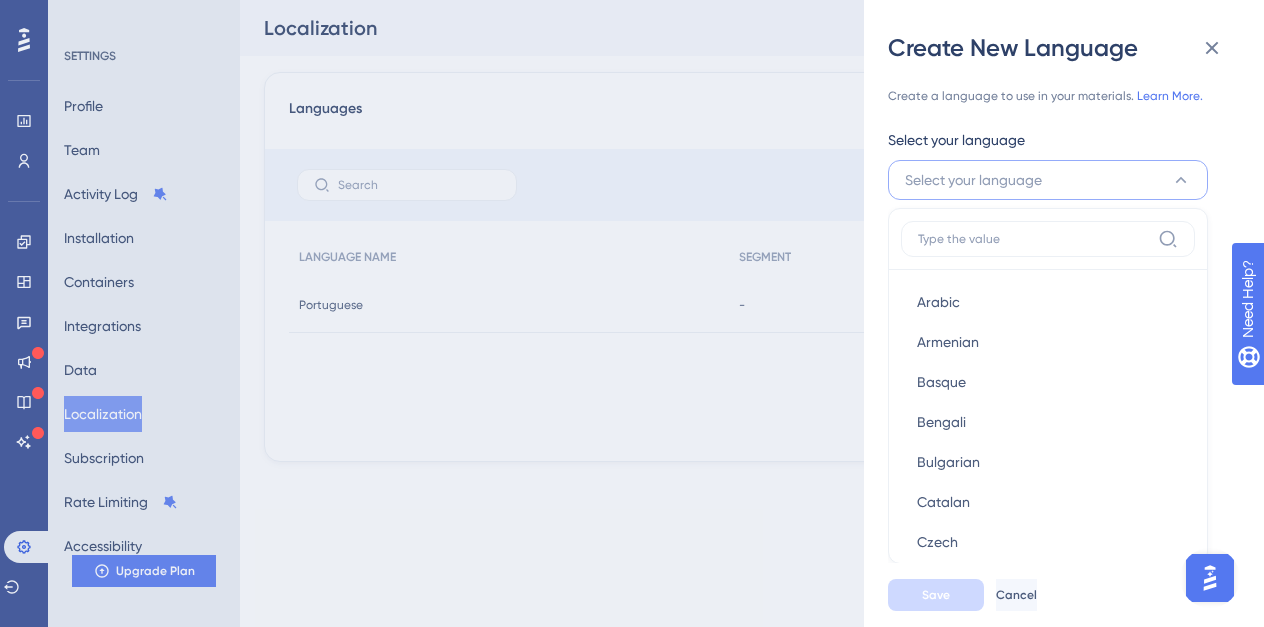 scroll, scrollTop: 59, scrollLeft: 0, axis: vertical 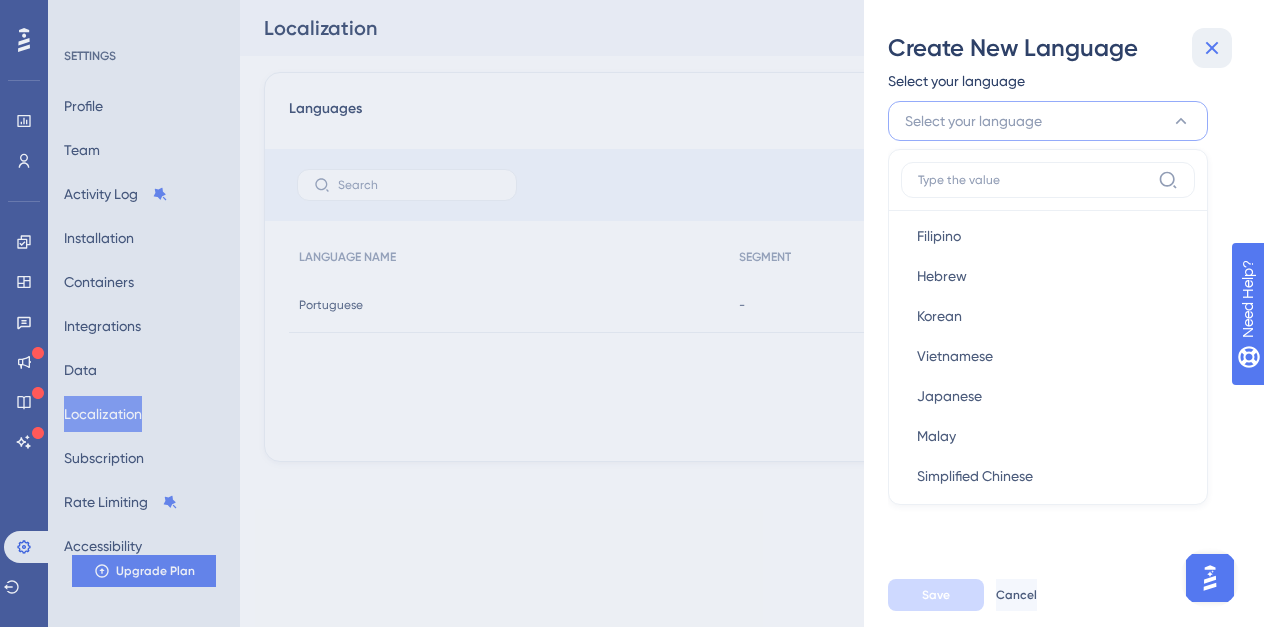 click 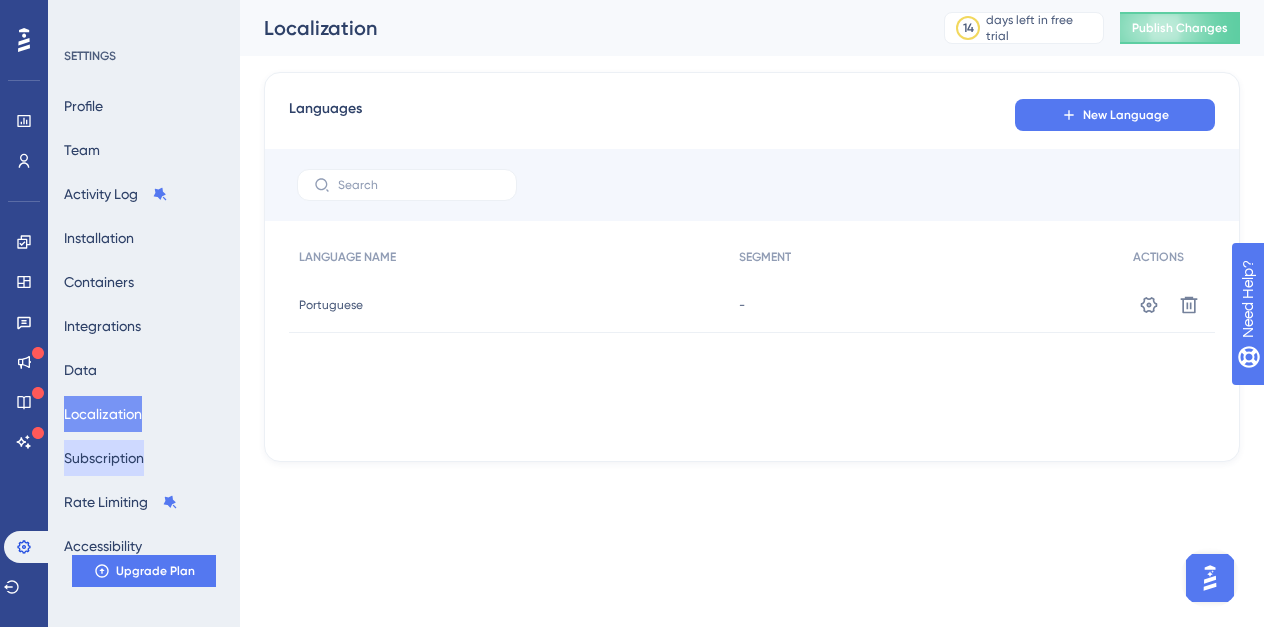 click on "Subscription" at bounding box center (104, 458) 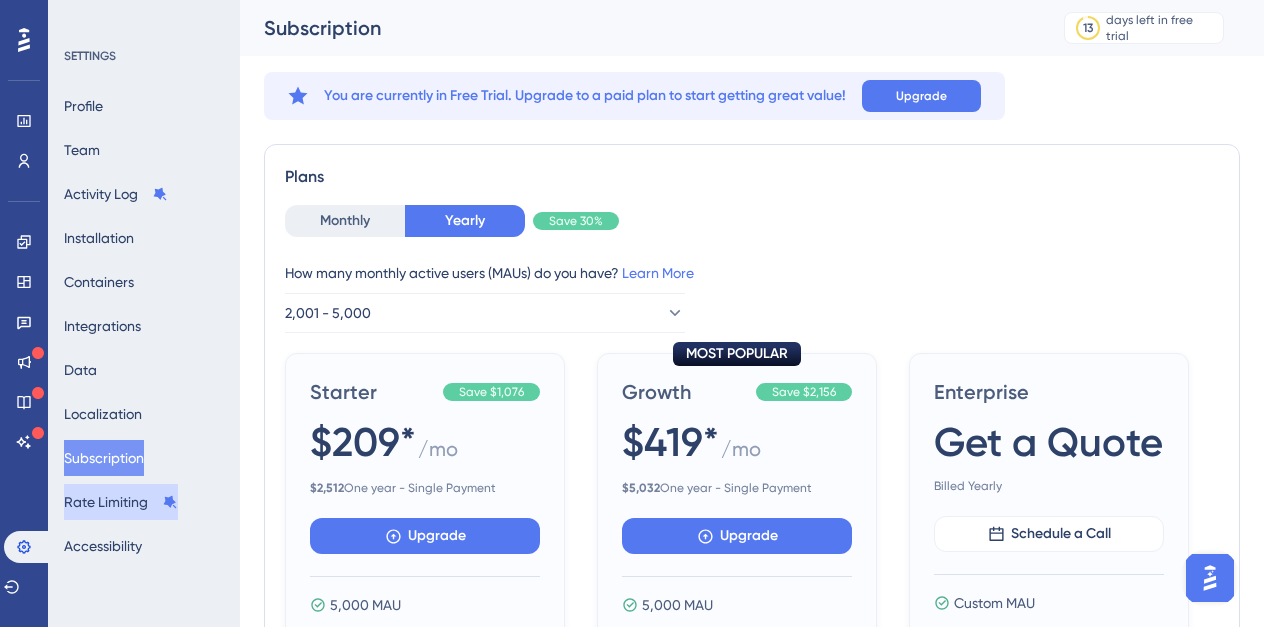 click on "Rate Limiting" at bounding box center [121, 502] 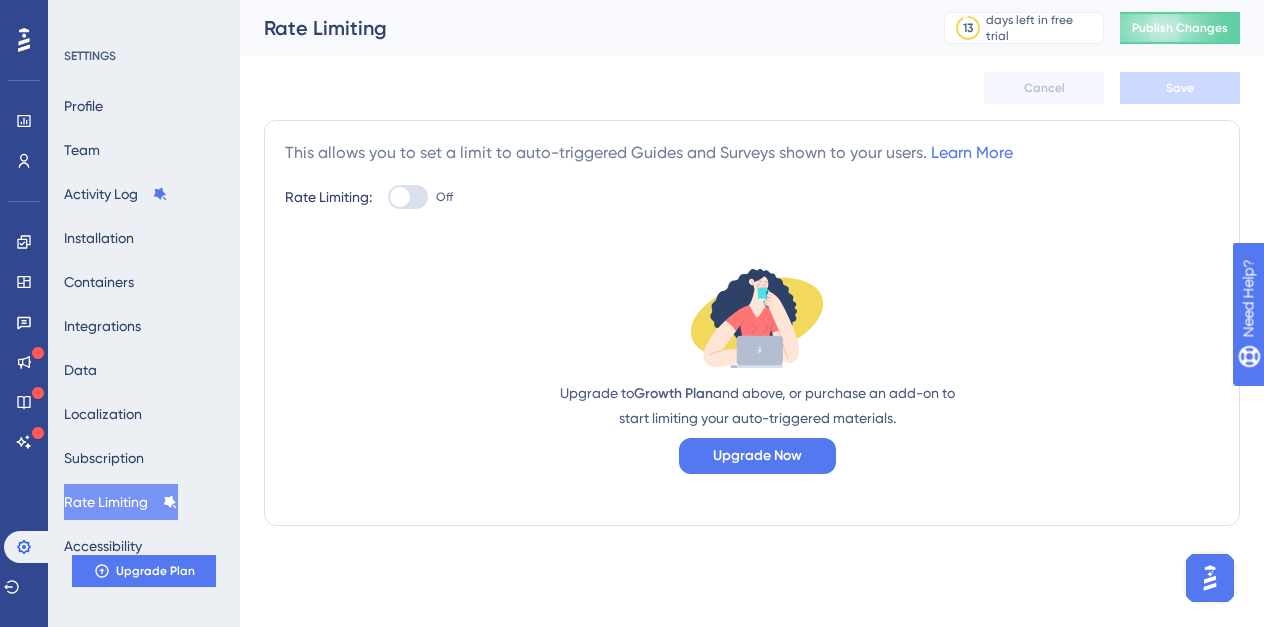 scroll, scrollTop: 0, scrollLeft: 0, axis: both 